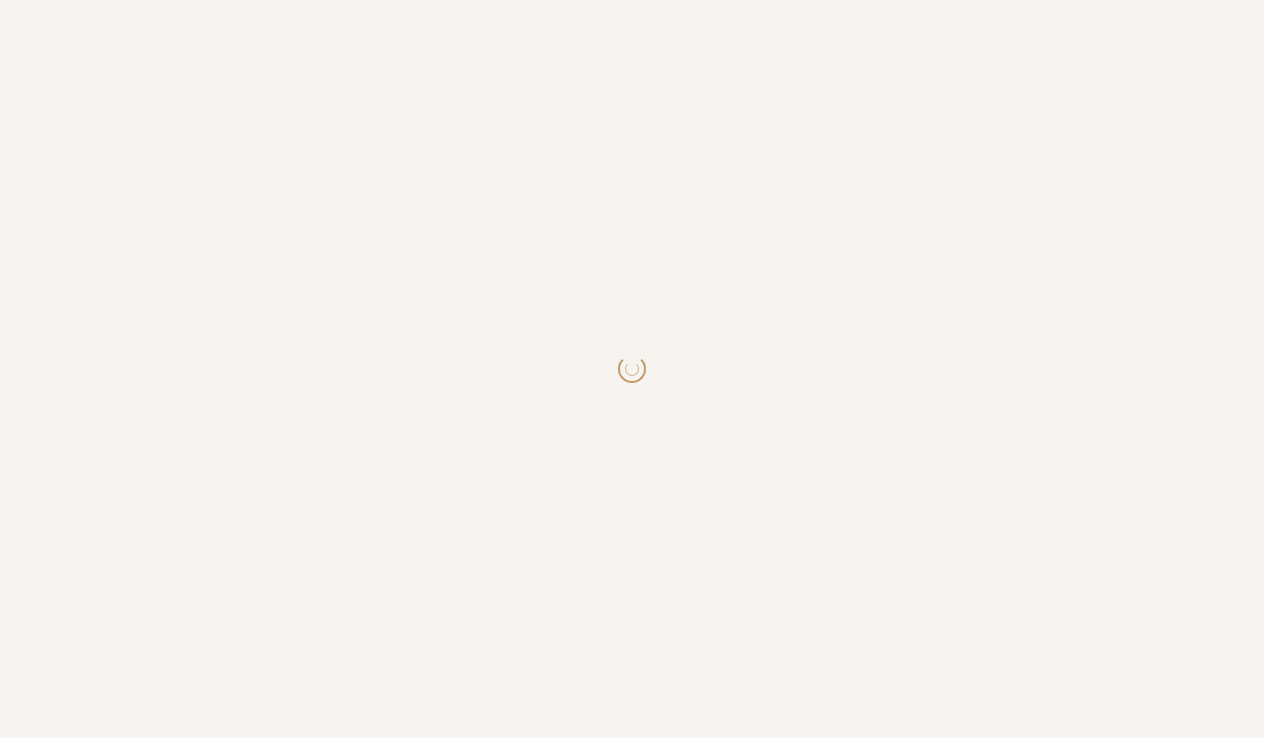 scroll, scrollTop: 0, scrollLeft: 0, axis: both 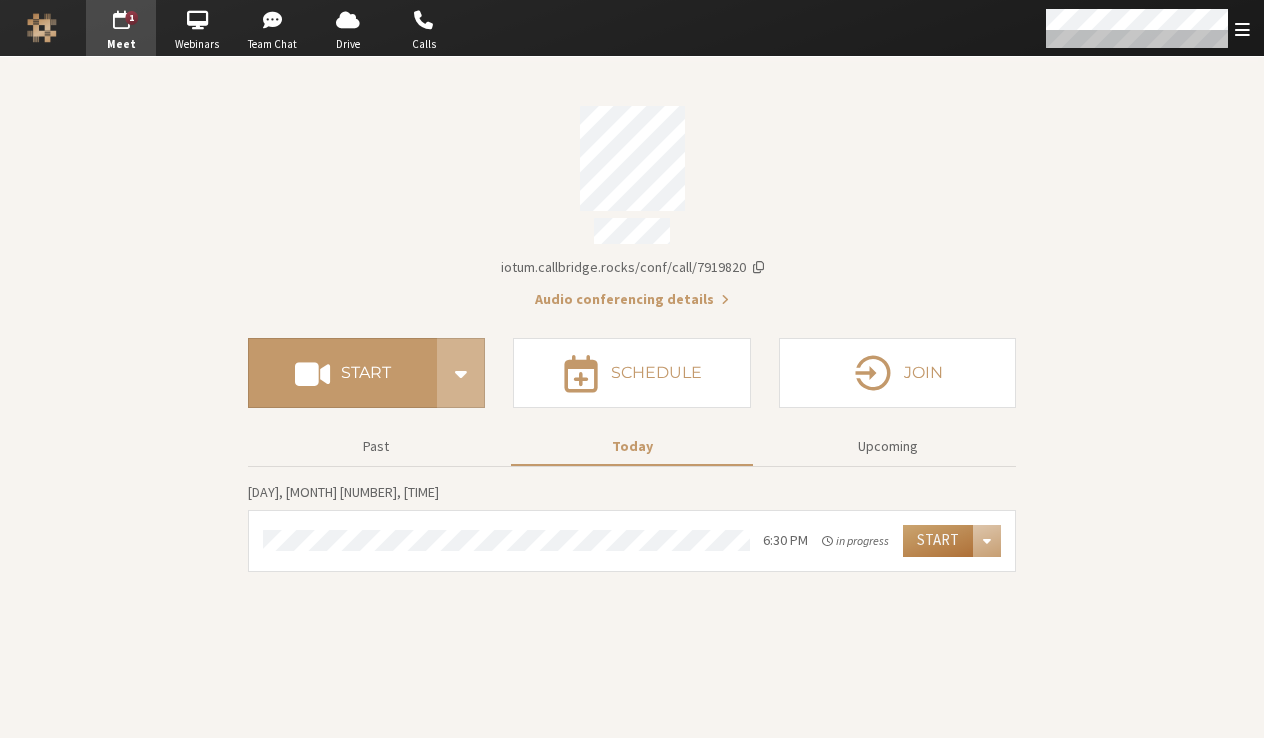 click on "Start" at bounding box center [938, 541] 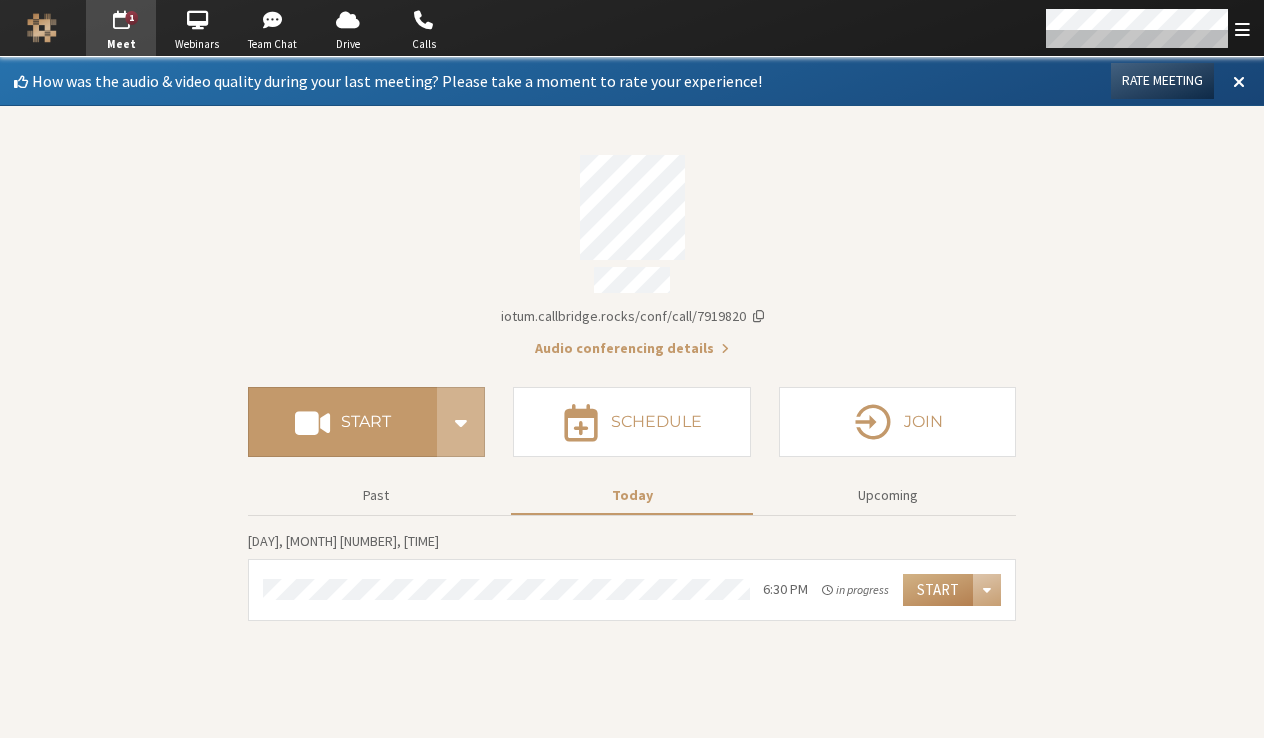 type 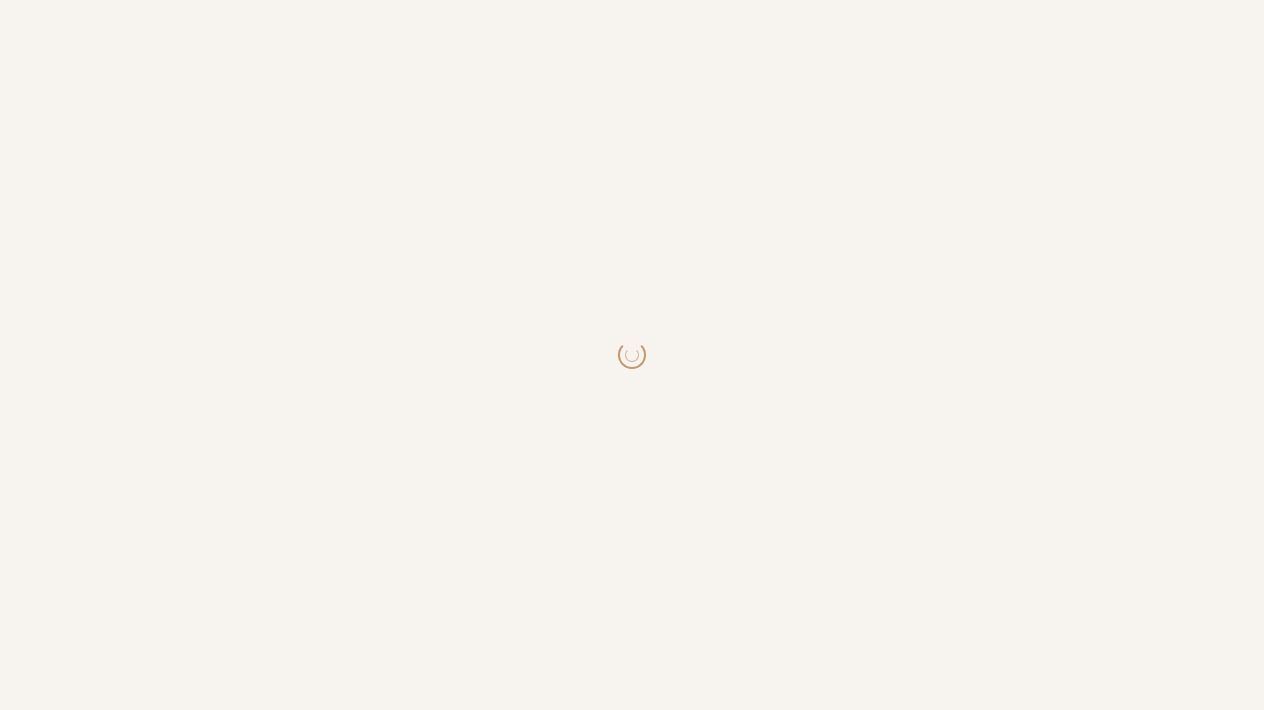 scroll, scrollTop: 0, scrollLeft: 0, axis: both 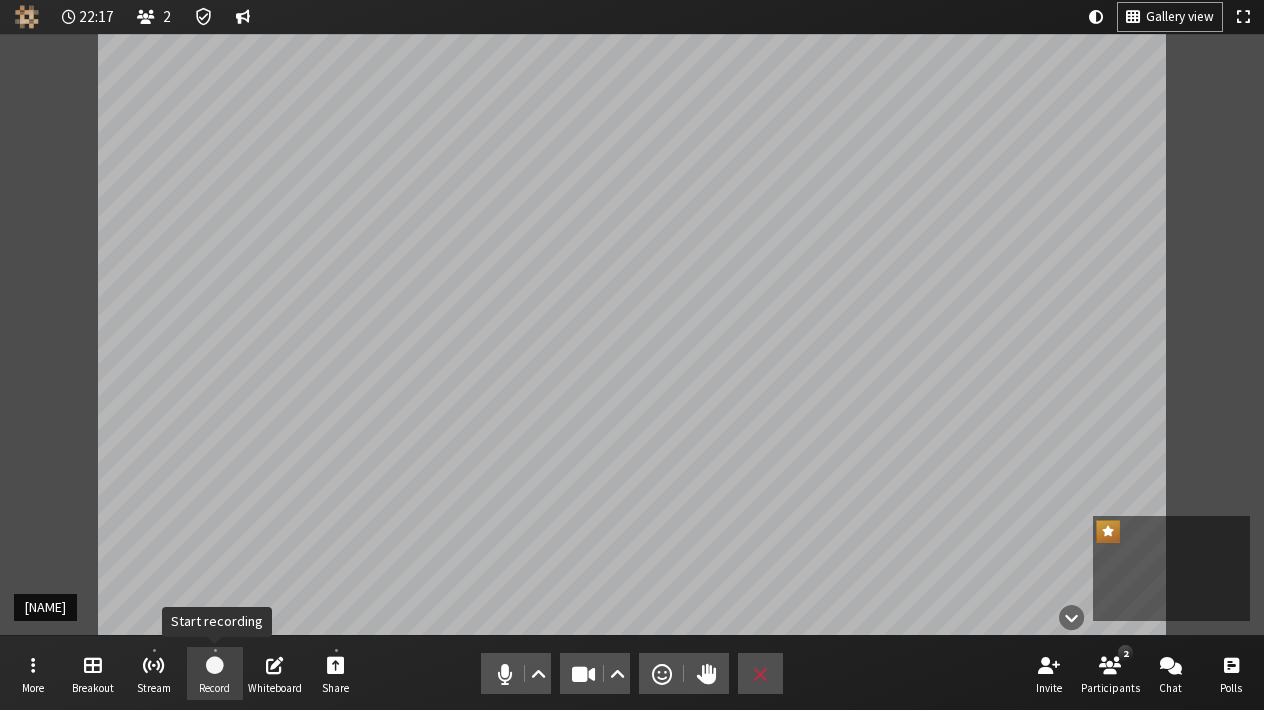 click at bounding box center [215, 664] 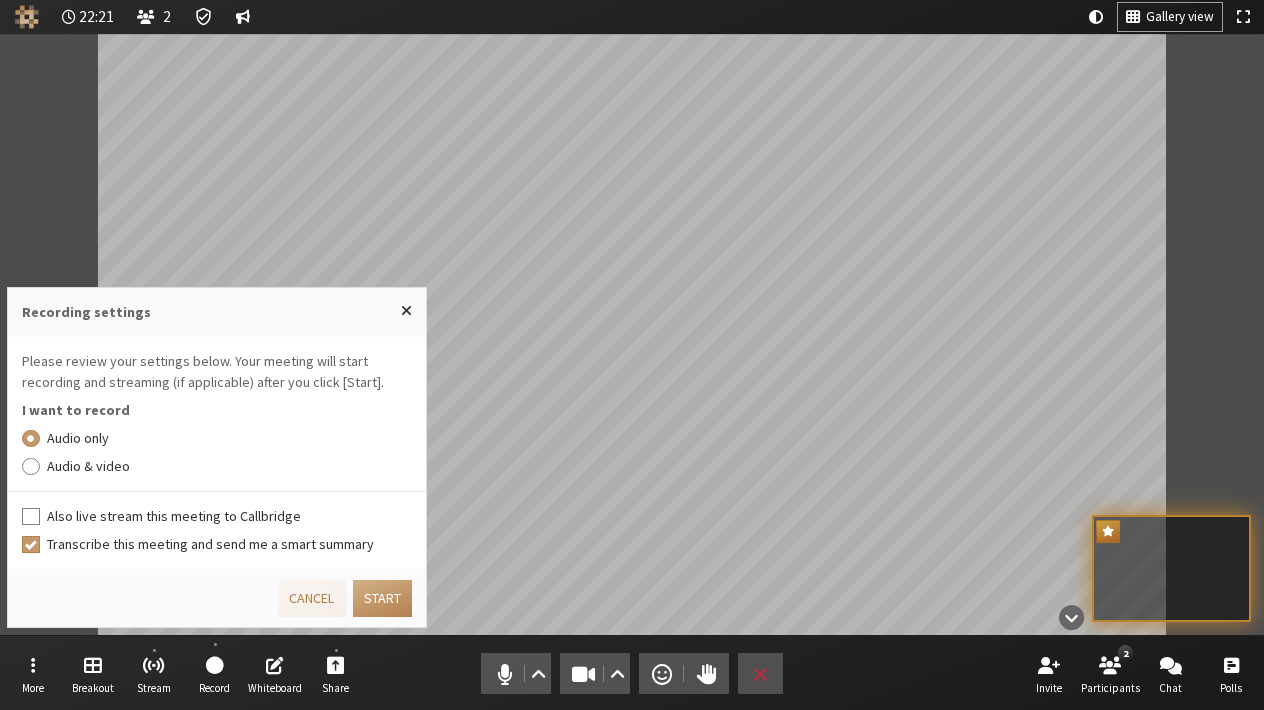 click on "Audio & video" at bounding box center (230, 466) 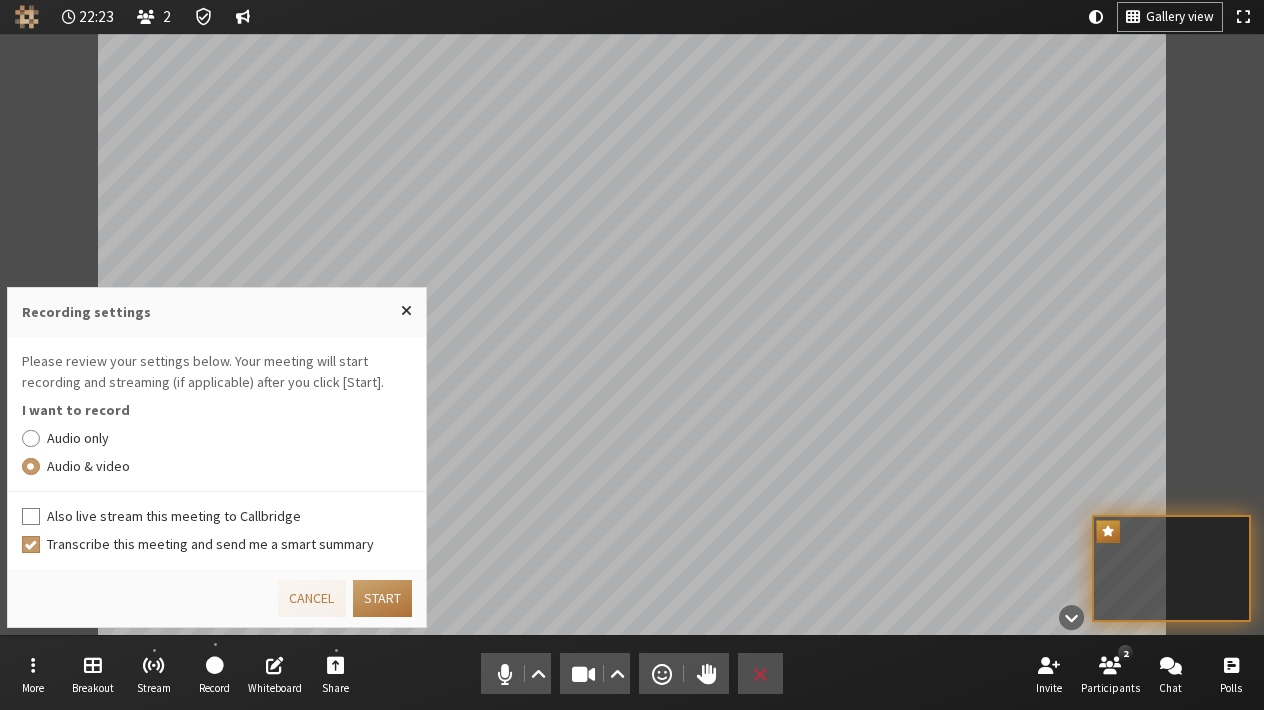 click on "Start" at bounding box center (382, 598) 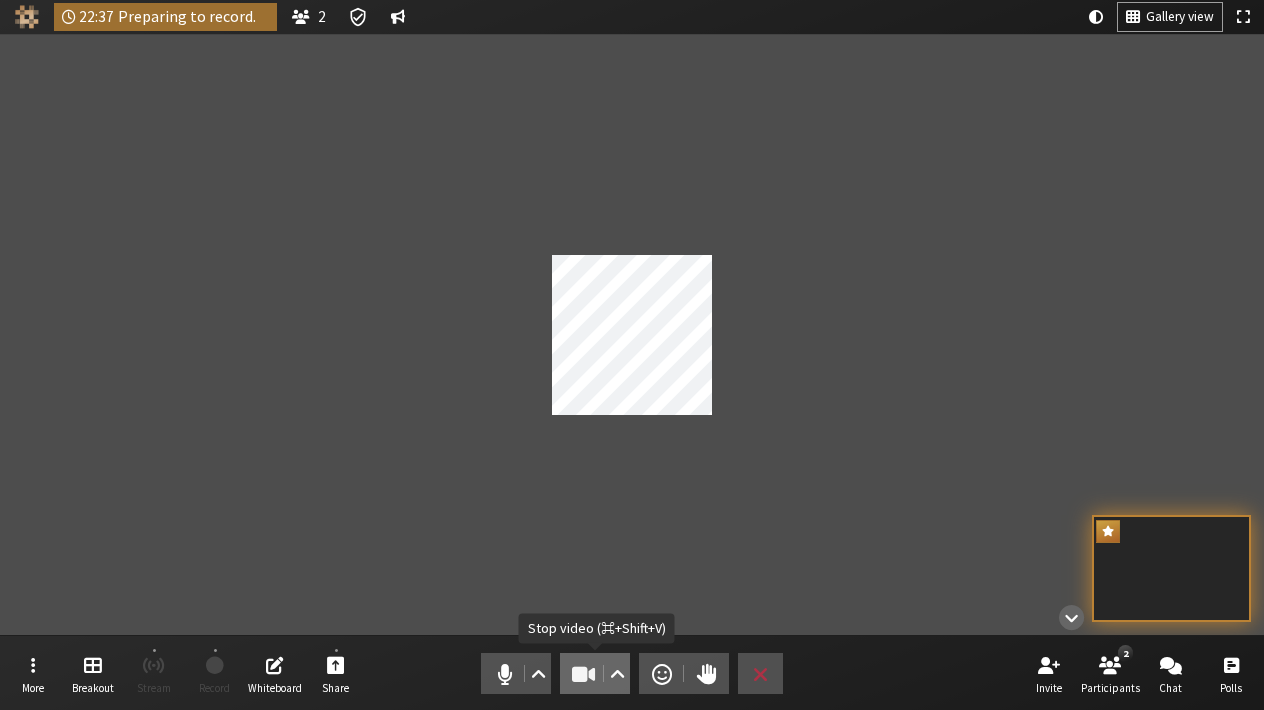click at bounding box center [584, 674] 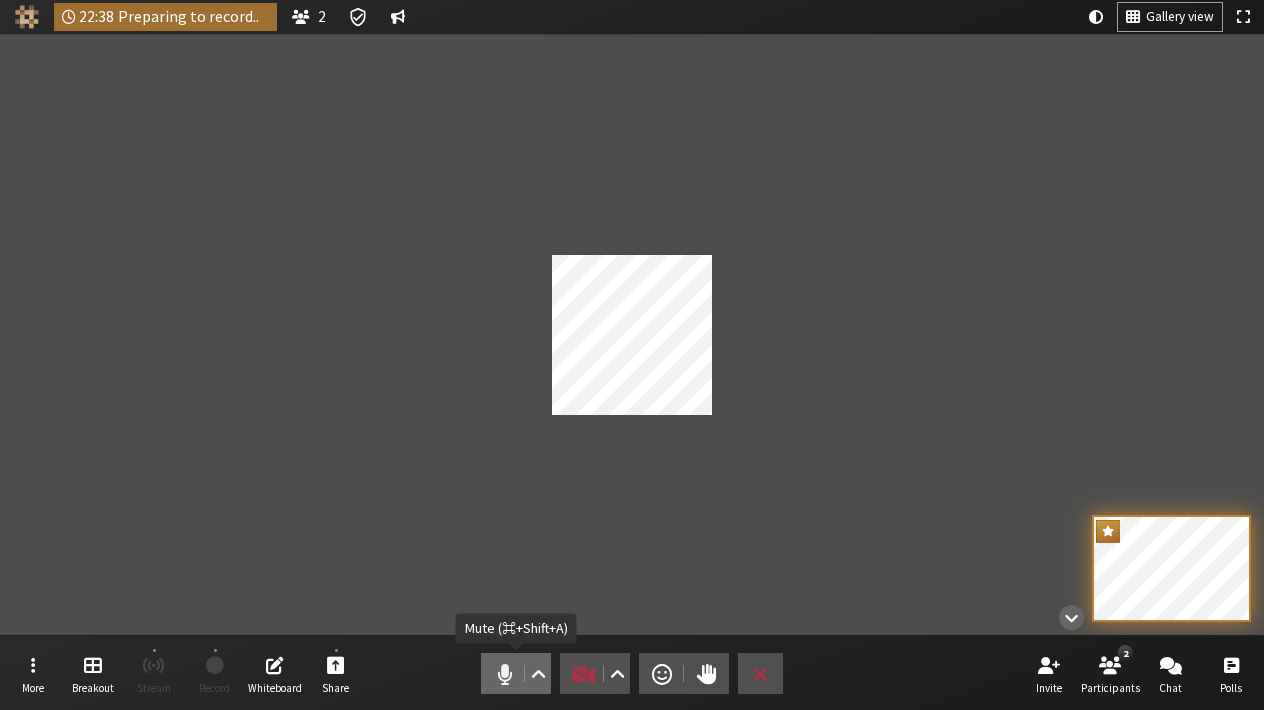 click at bounding box center (505, 674) 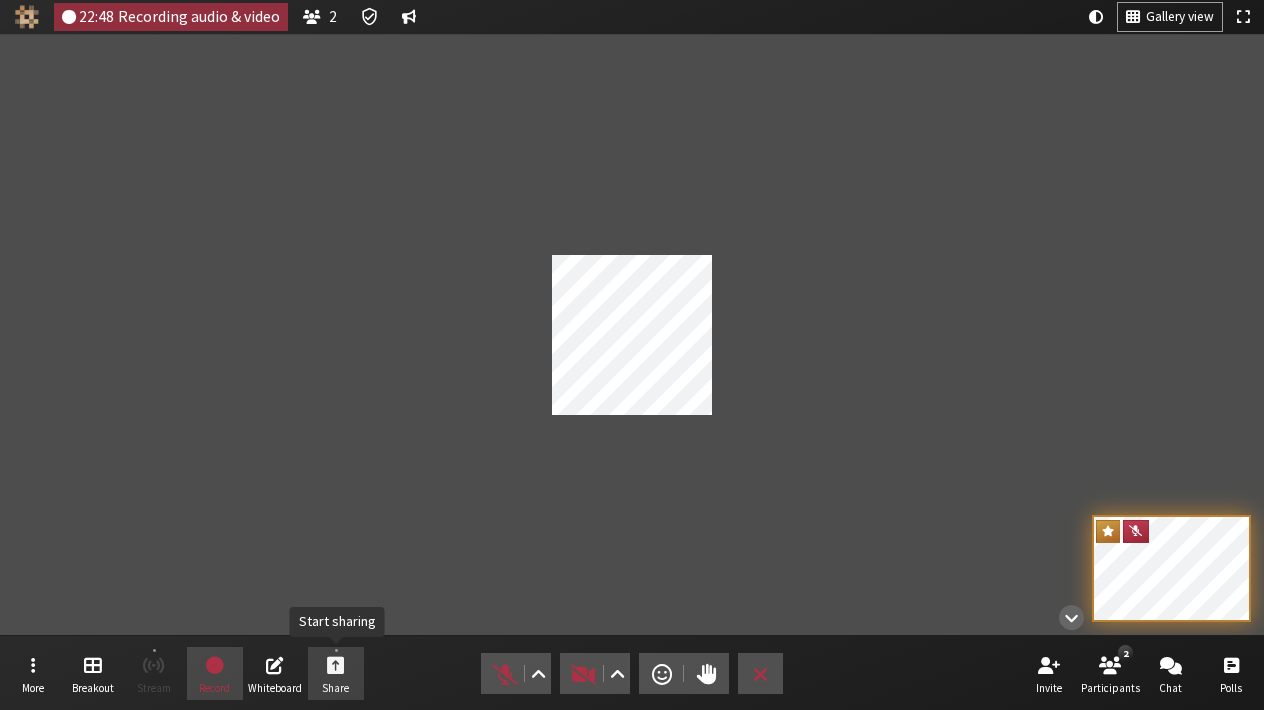 click at bounding box center (336, 664) 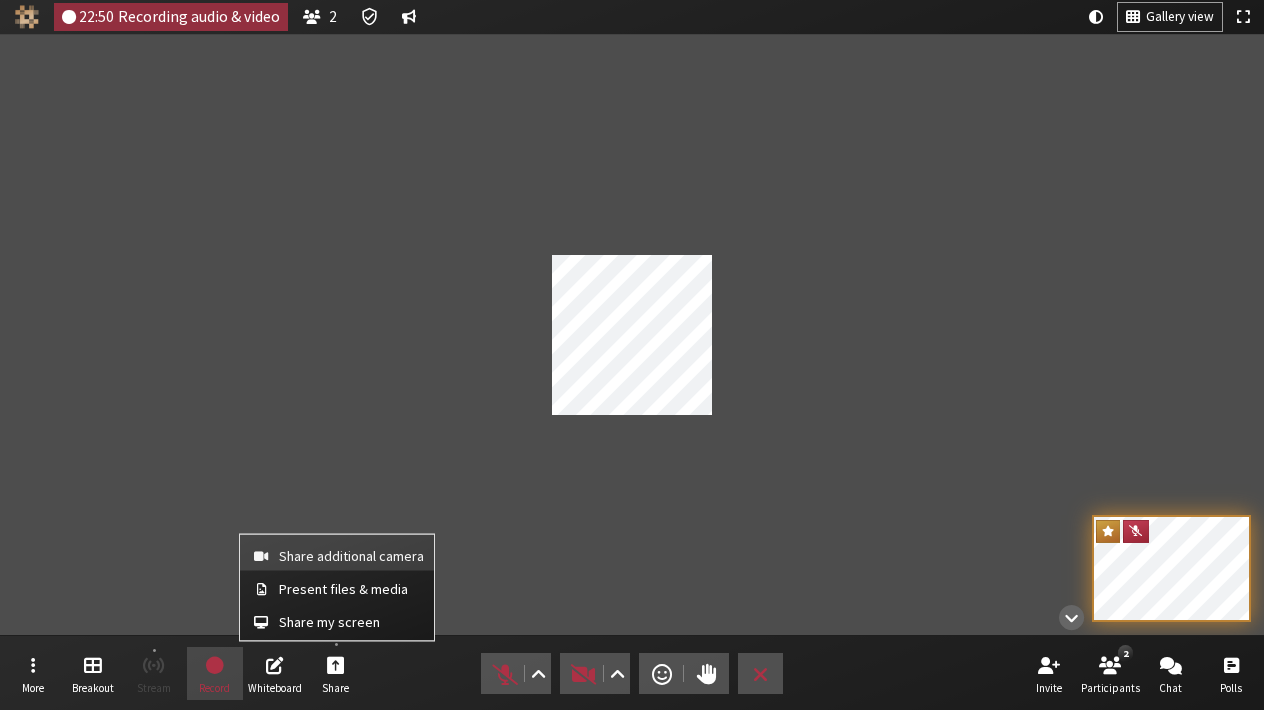 click on "Share additional camera" at bounding box center (351, 556) 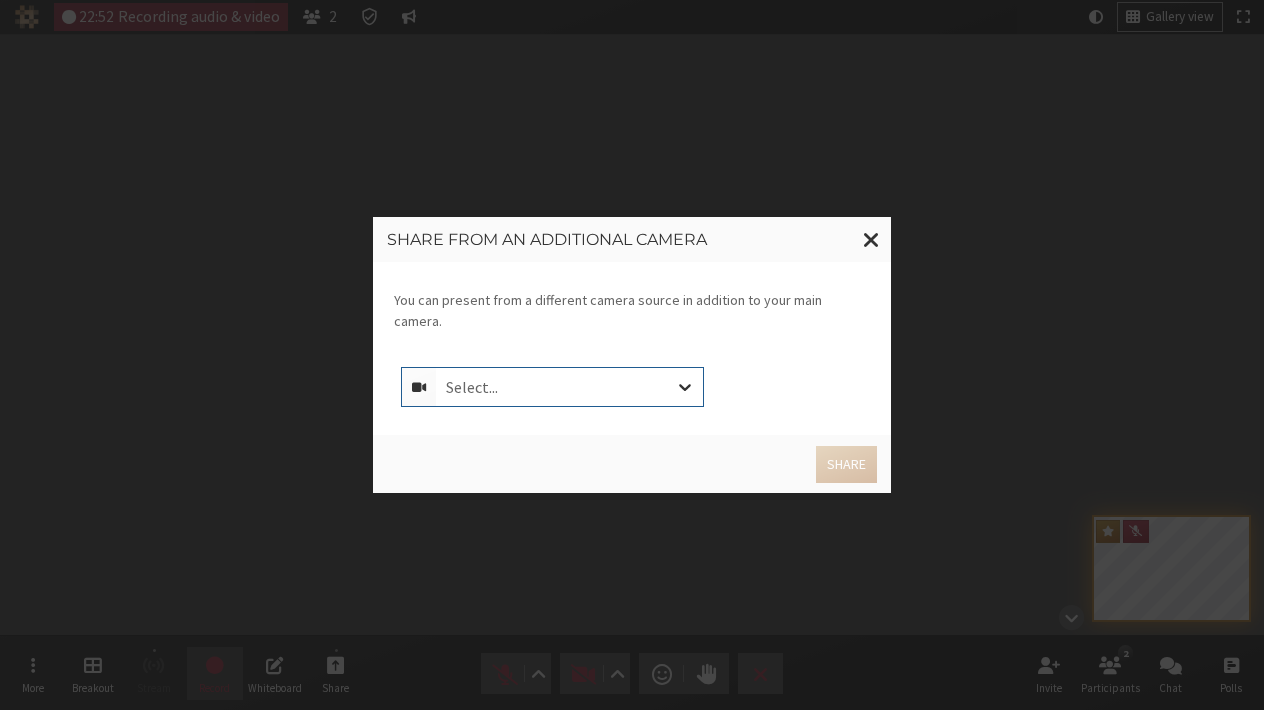 click at bounding box center (685, 387) 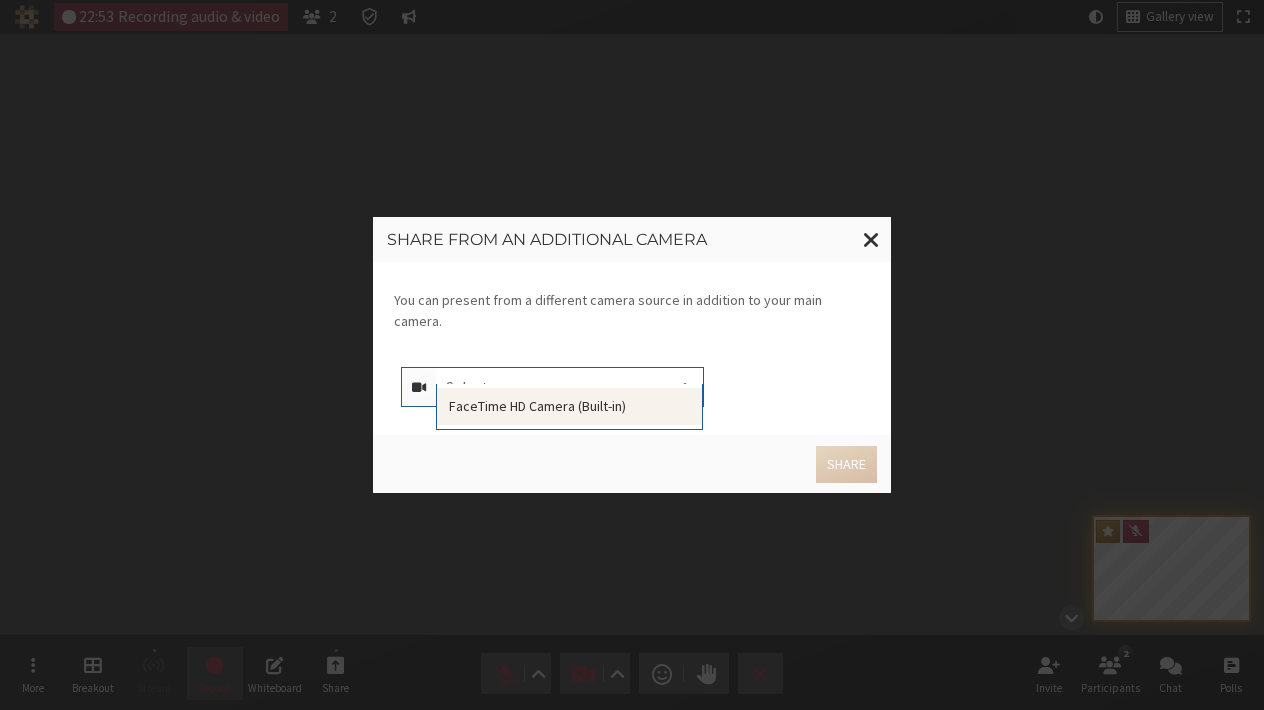 click on "FaceTime HD Camera (Built-in)" at bounding box center (570, 406) 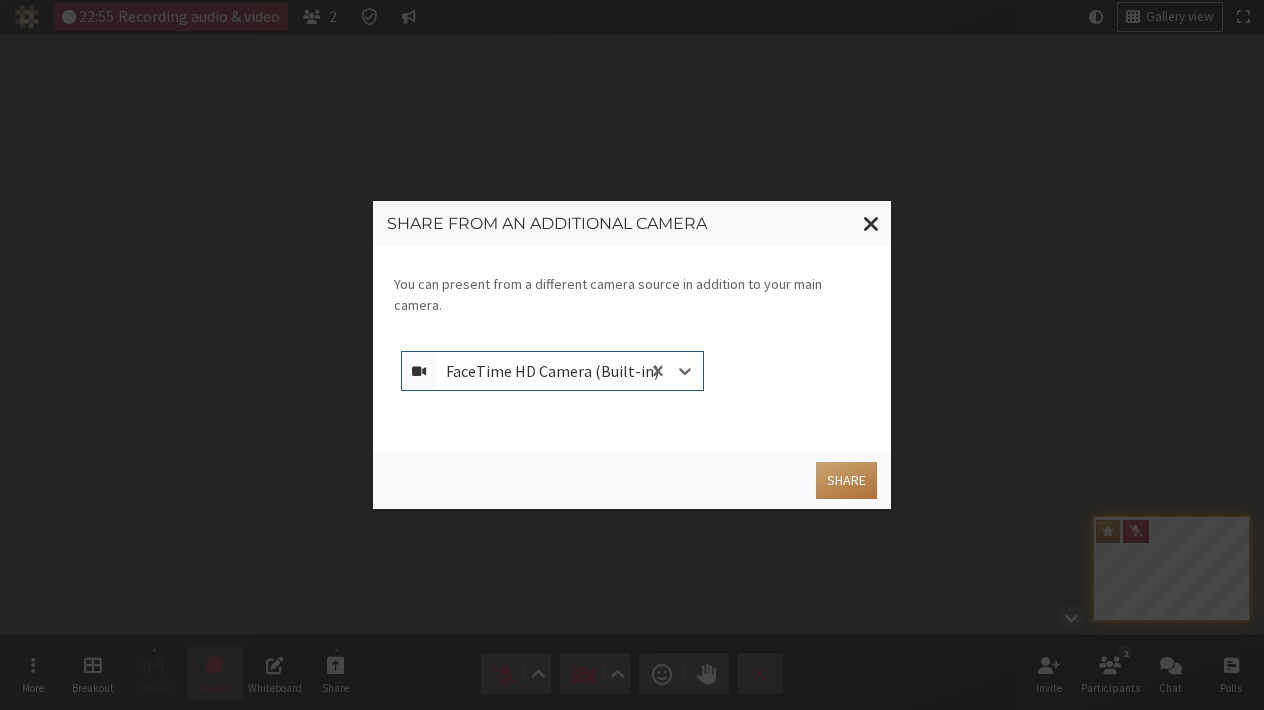 click on "Share" at bounding box center [846, 480] 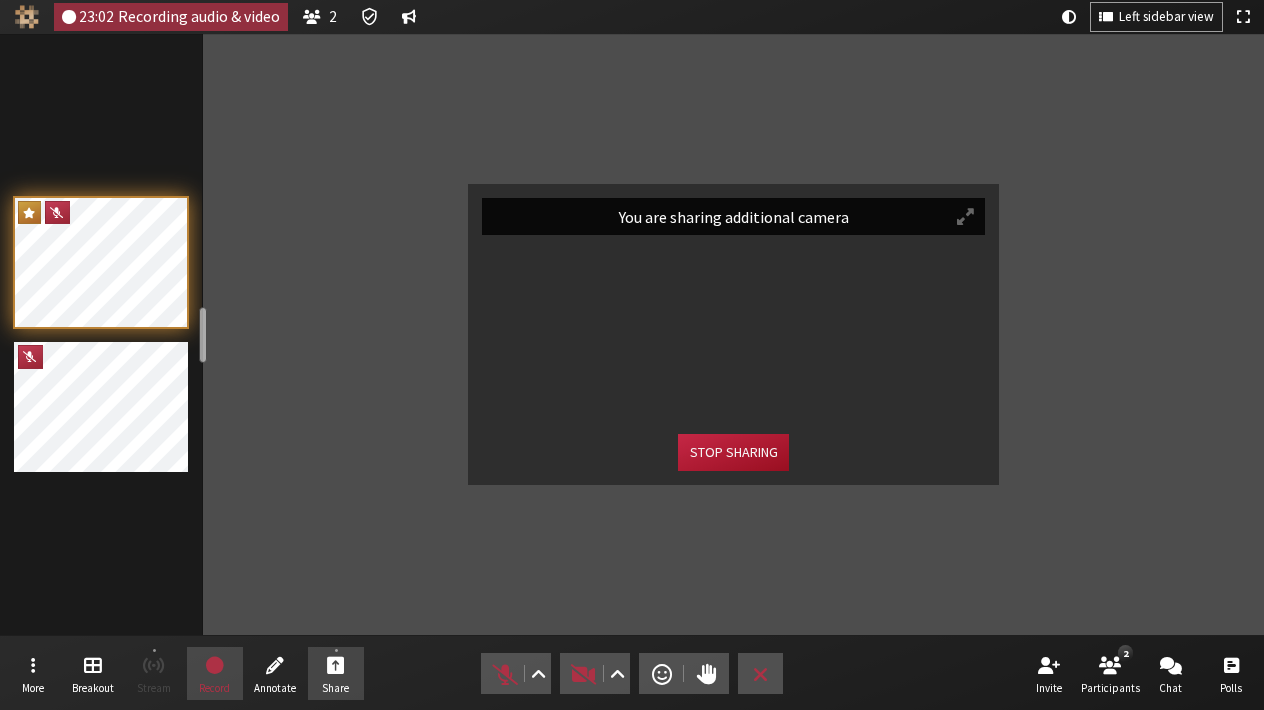 click on "Stop sharing" at bounding box center [733, 452] 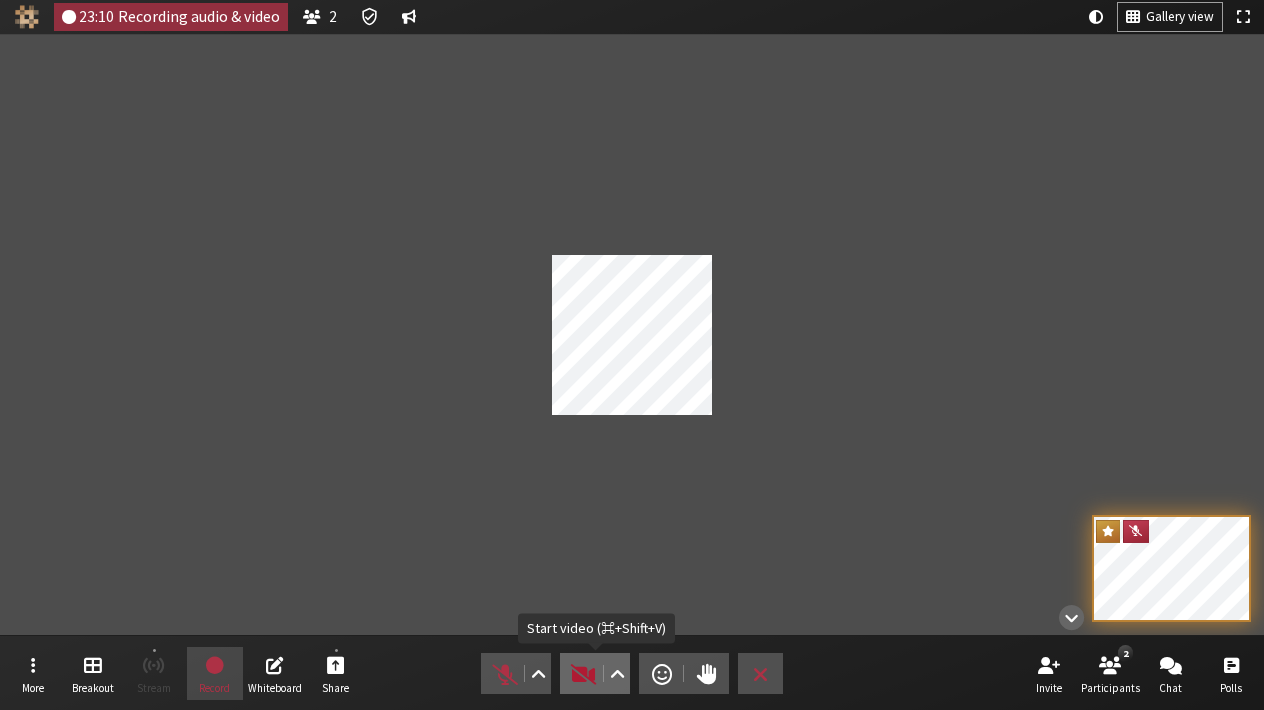 click at bounding box center [584, 674] 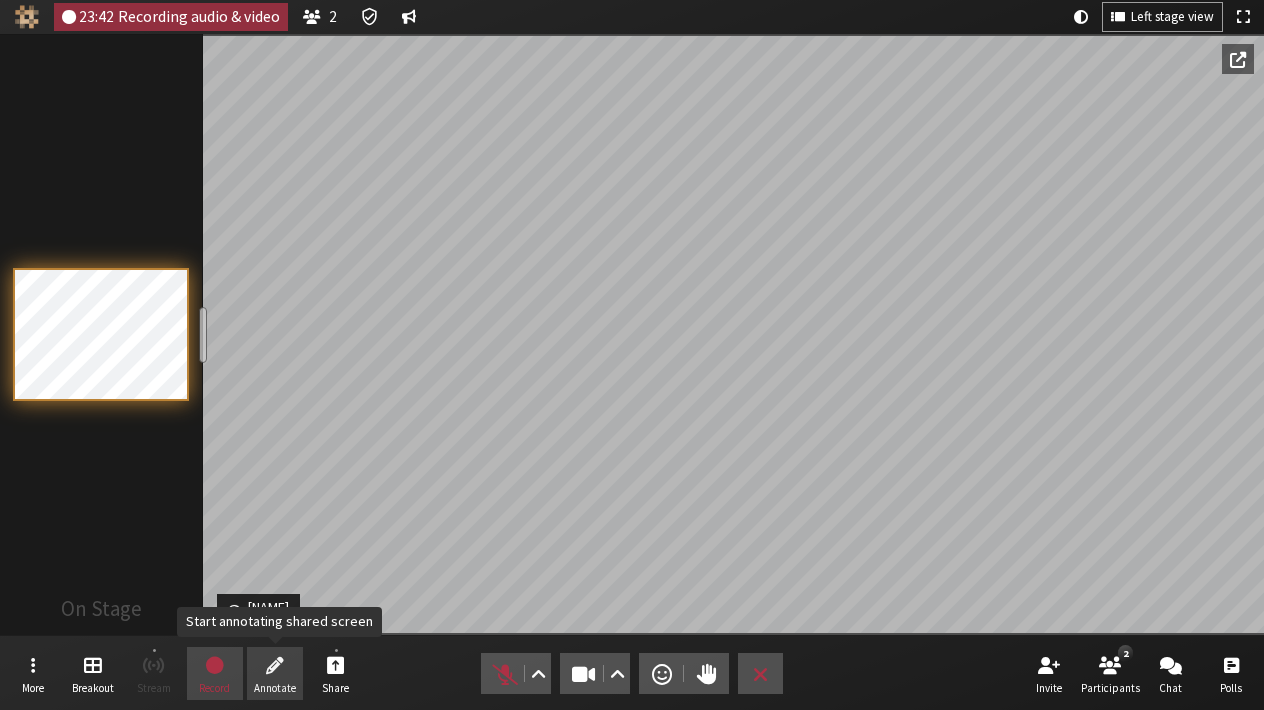 click on "Annotate" at bounding box center (275, 674) 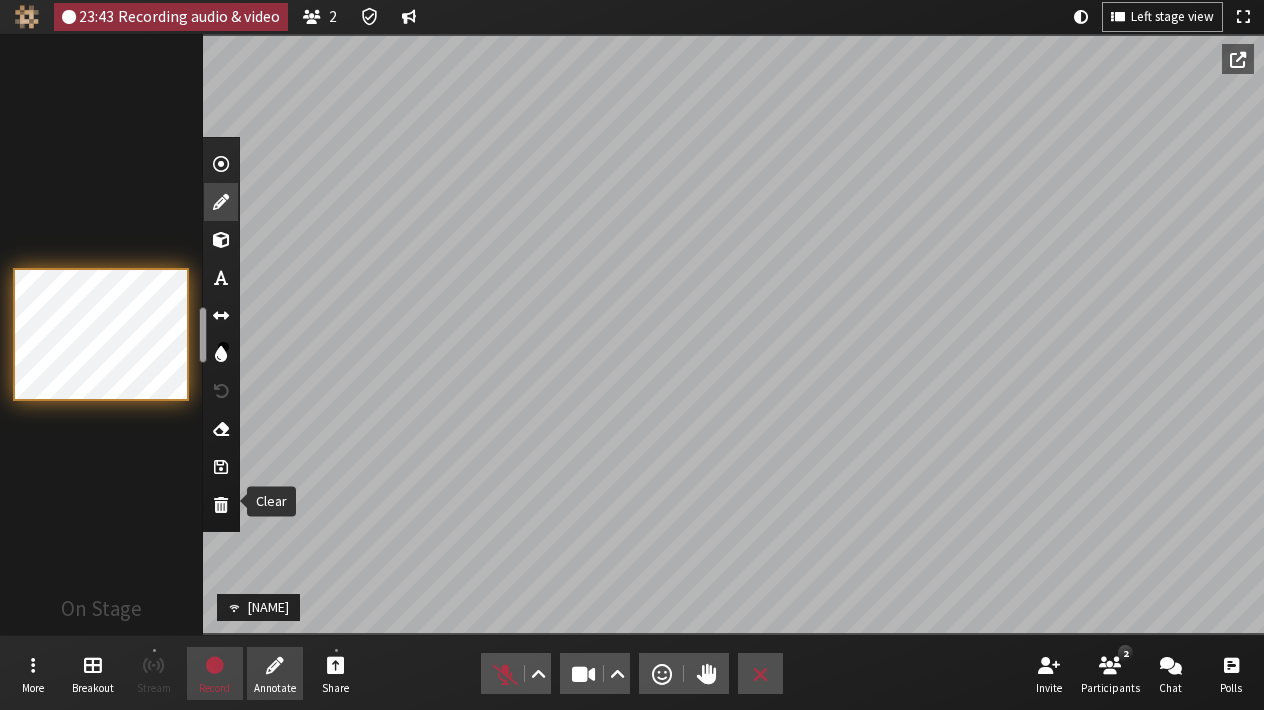 click at bounding box center (221, 505) 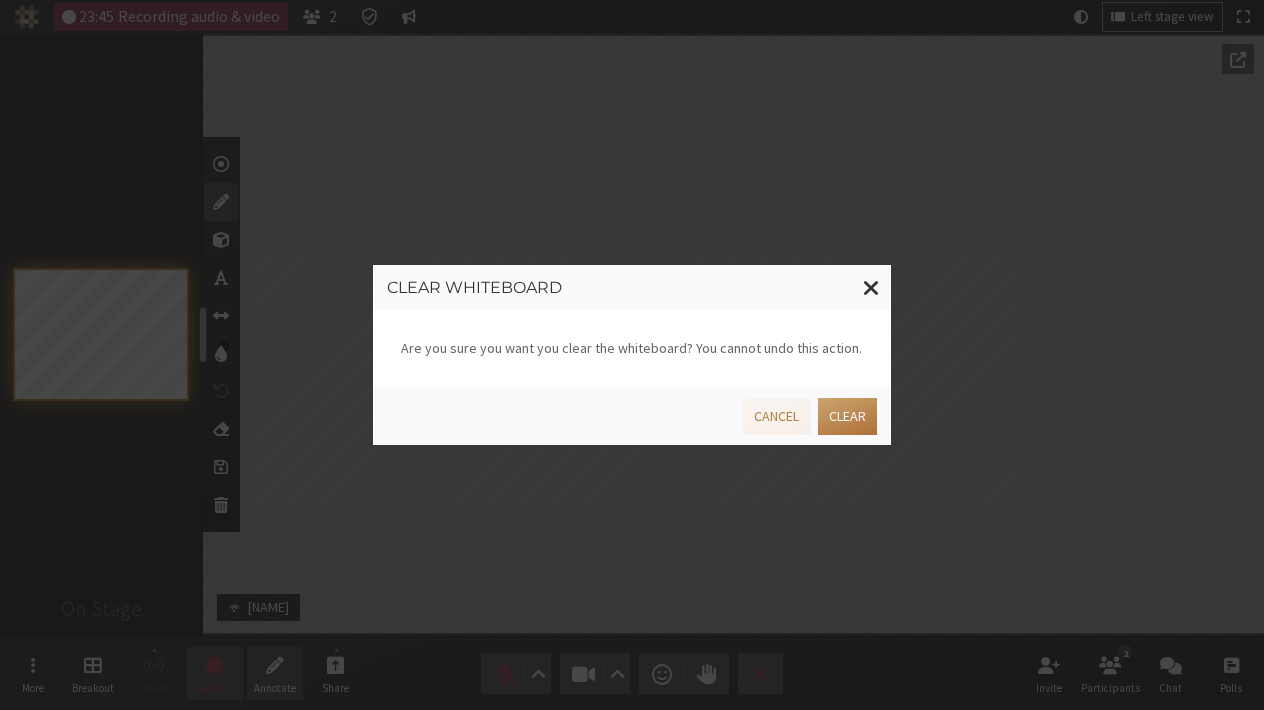 click on "Clear" at bounding box center [847, 416] 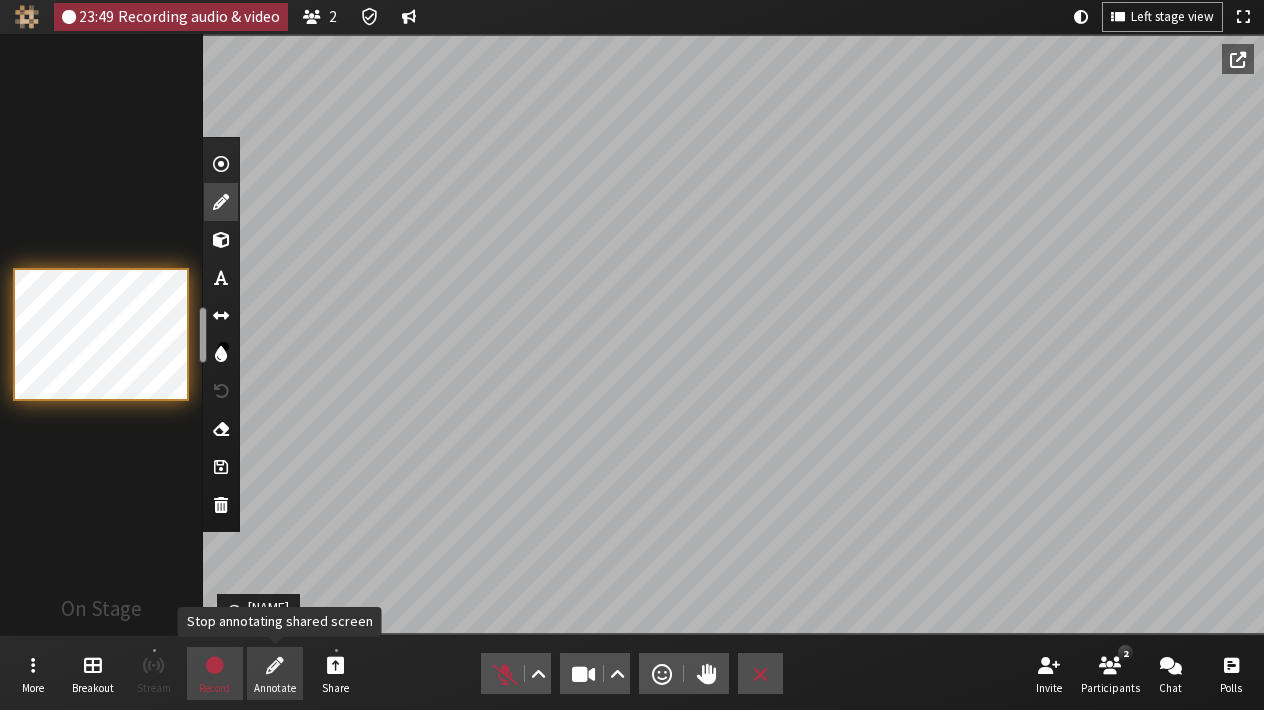 click on "Annotate" at bounding box center (275, 674) 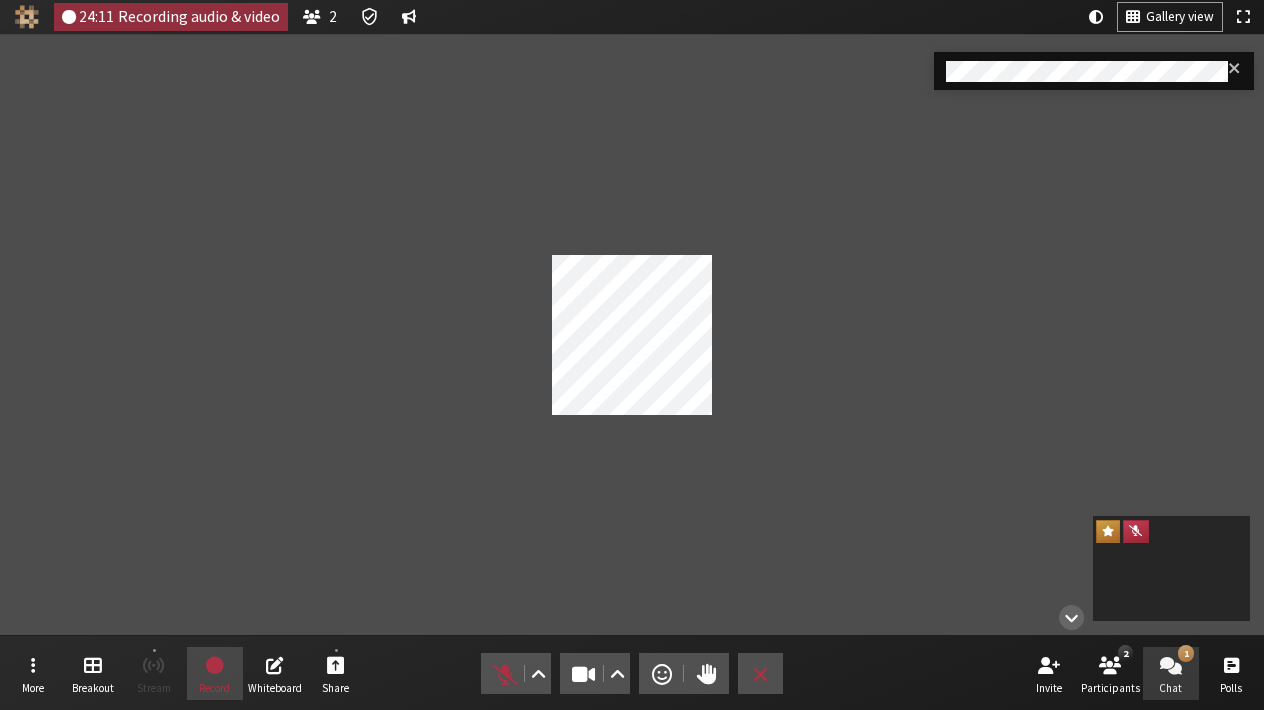 click on "1 Chat" at bounding box center (1171, 674) 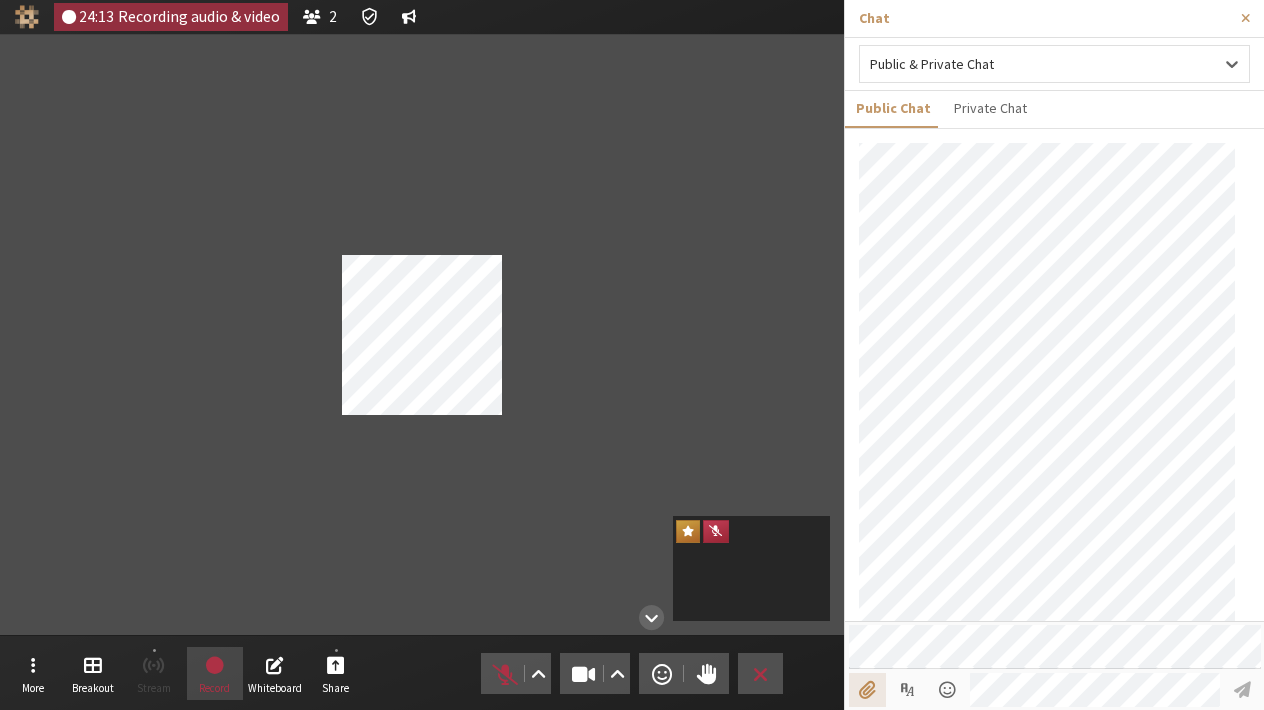 scroll, scrollTop: 364, scrollLeft: 0, axis: vertical 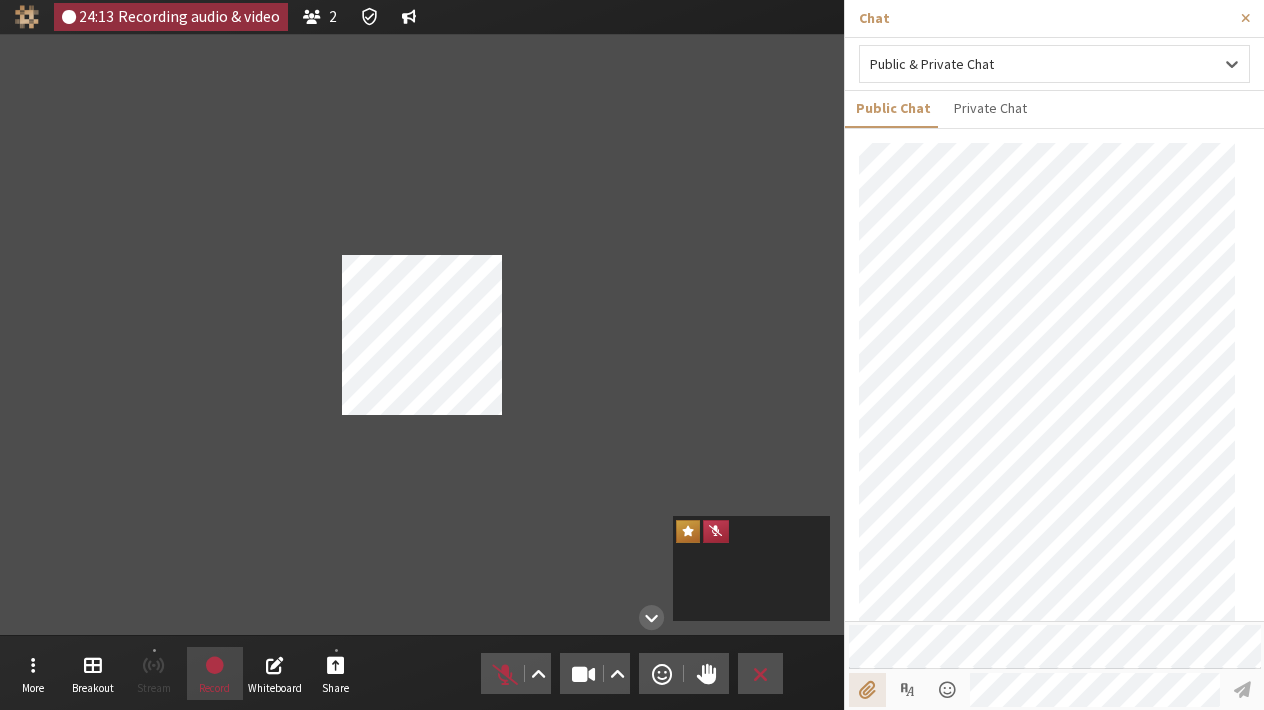 click at bounding box center (867, 690) 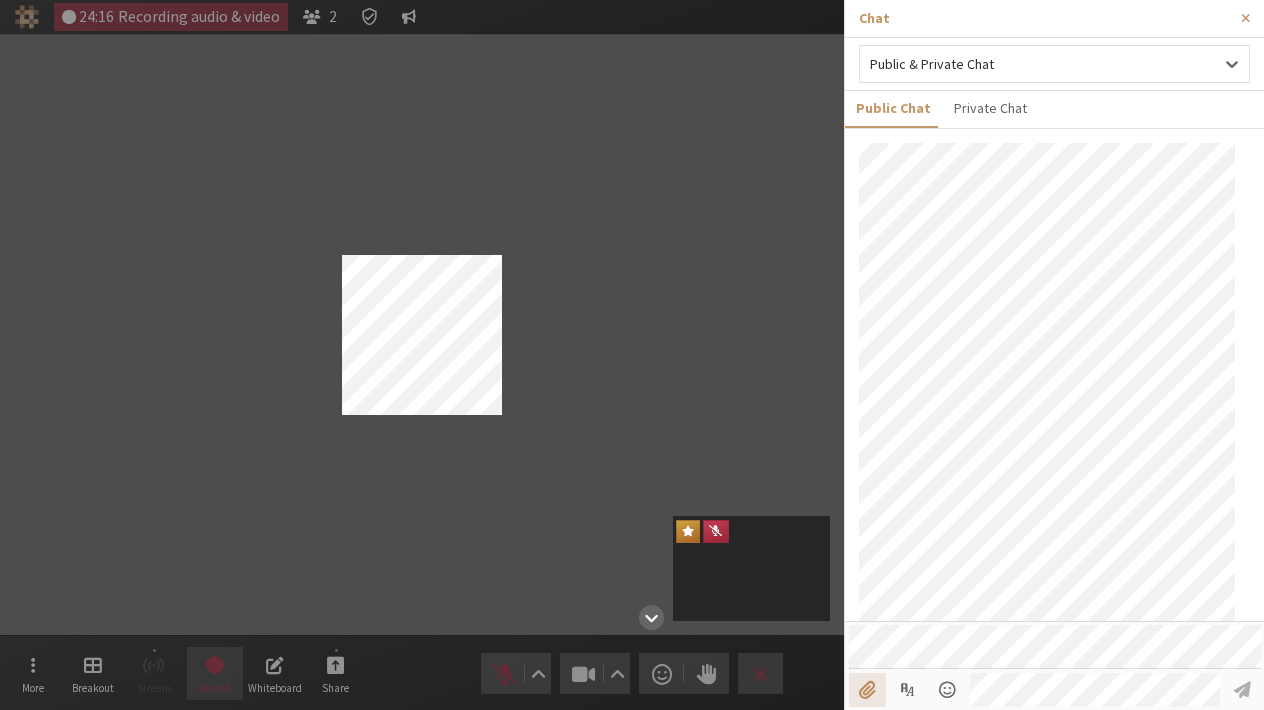 type on "C:\fakepath\API response.png" 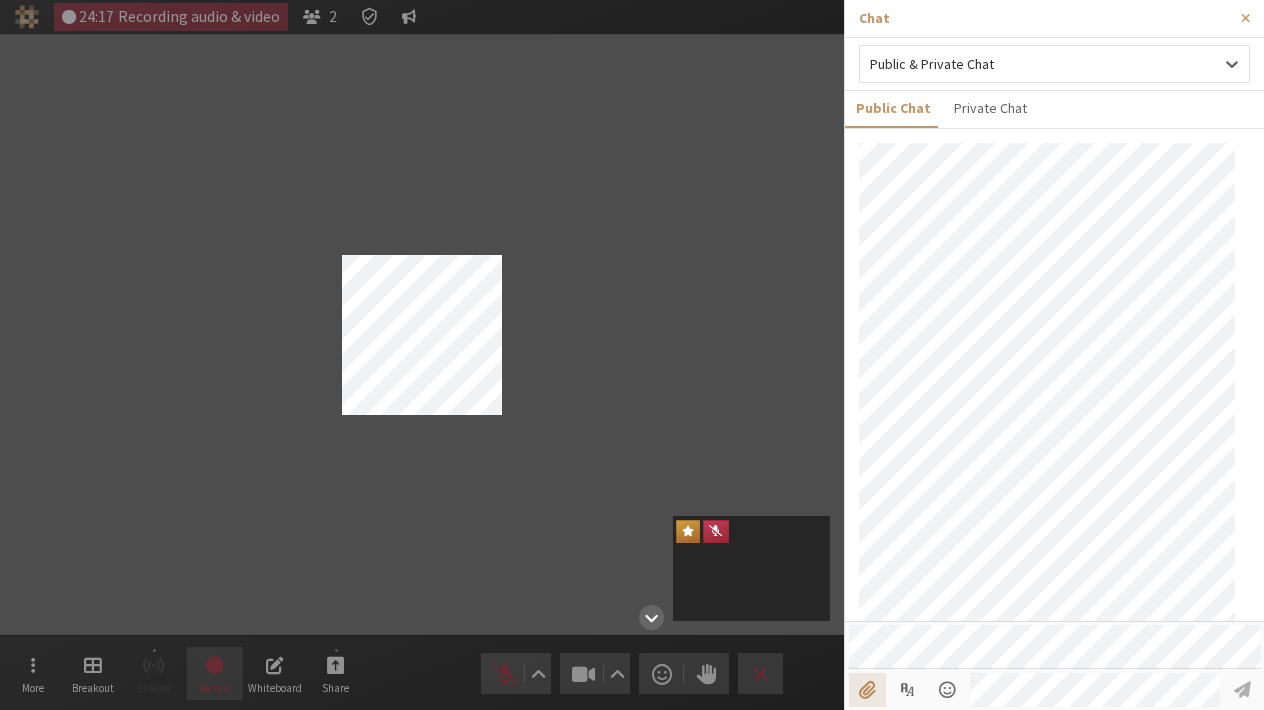scroll, scrollTop: 359, scrollLeft: 0, axis: vertical 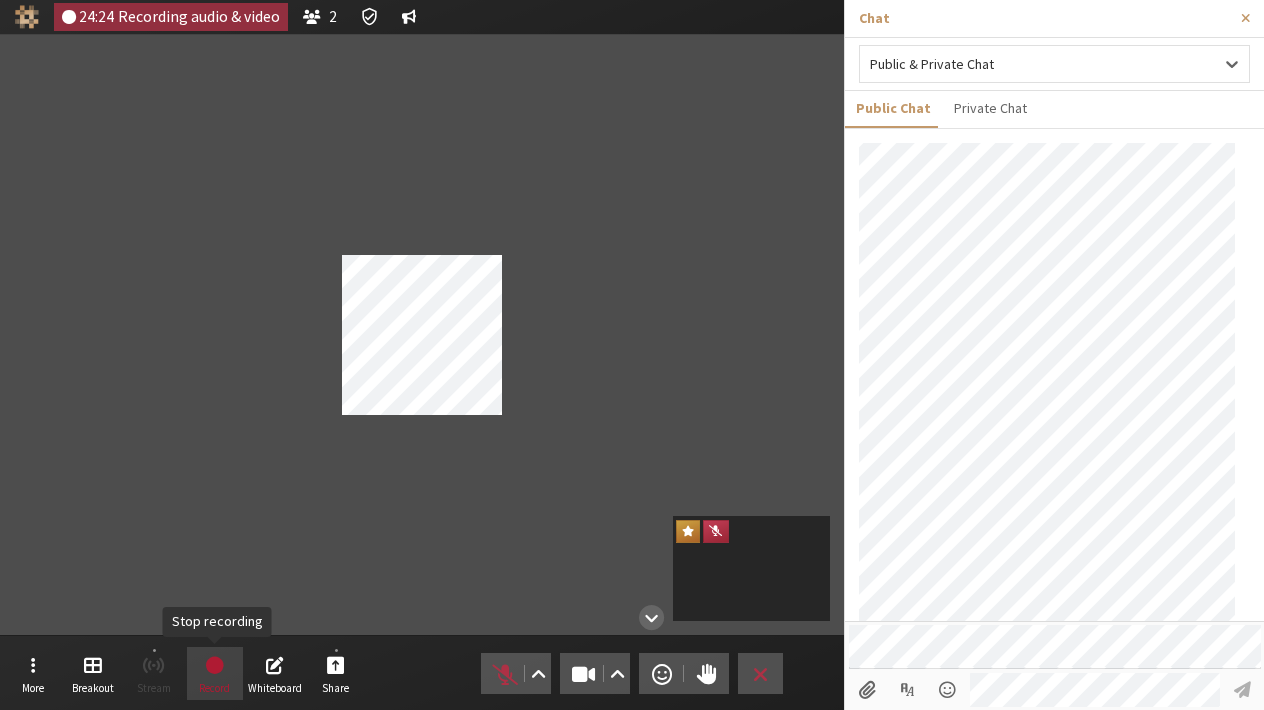 click on "Record" at bounding box center (215, 674) 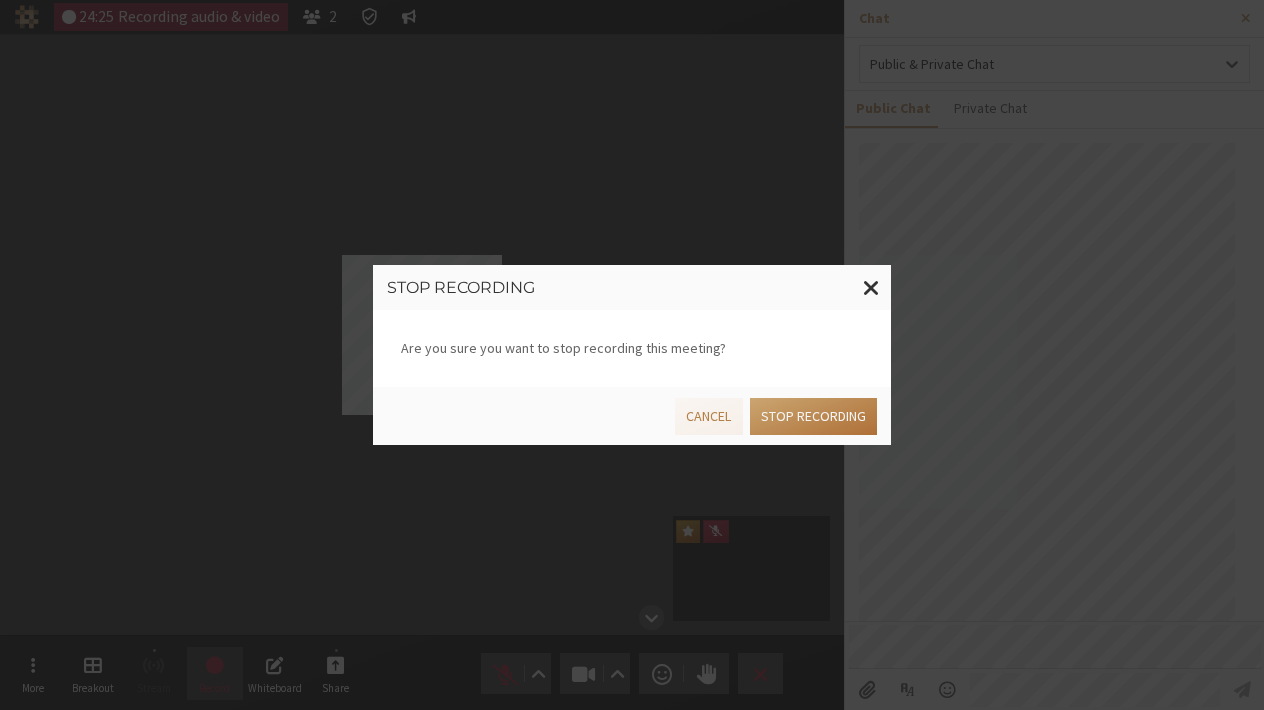 click on "Stop recording" at bounding box center (813, 416) 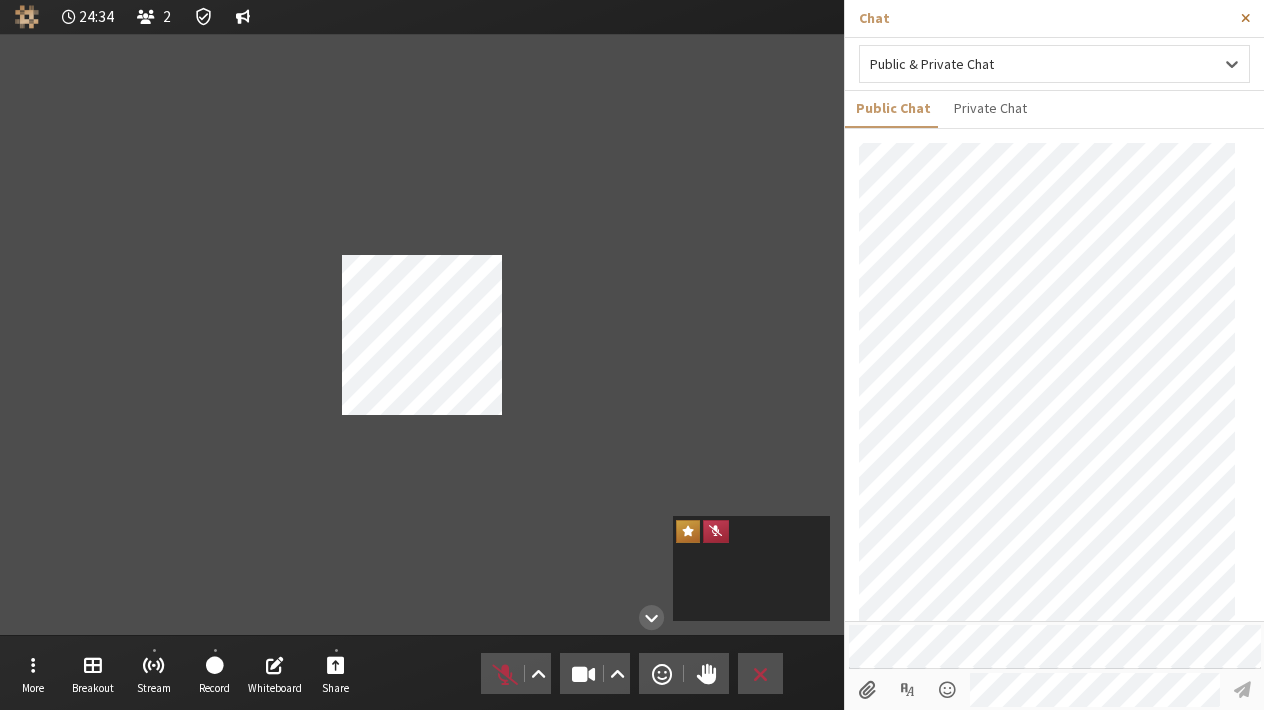 click at bounding box center [1245, 18] 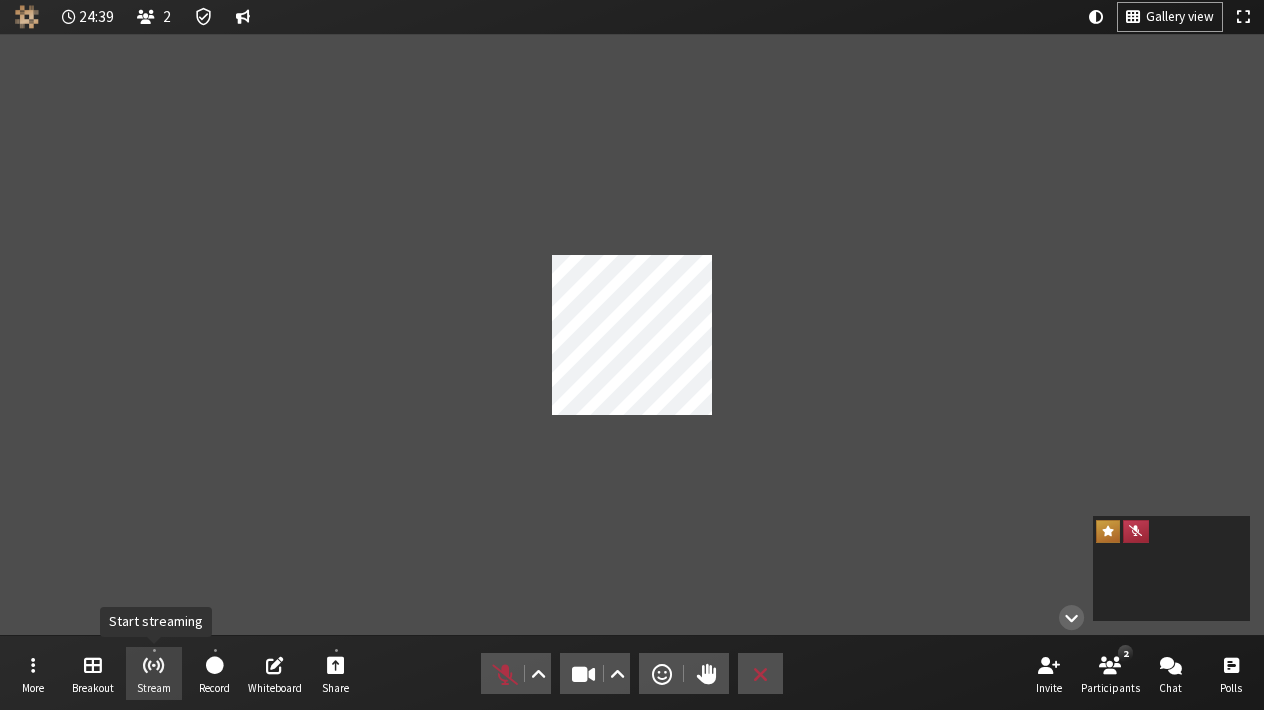 click at bounding box center [153, 664] 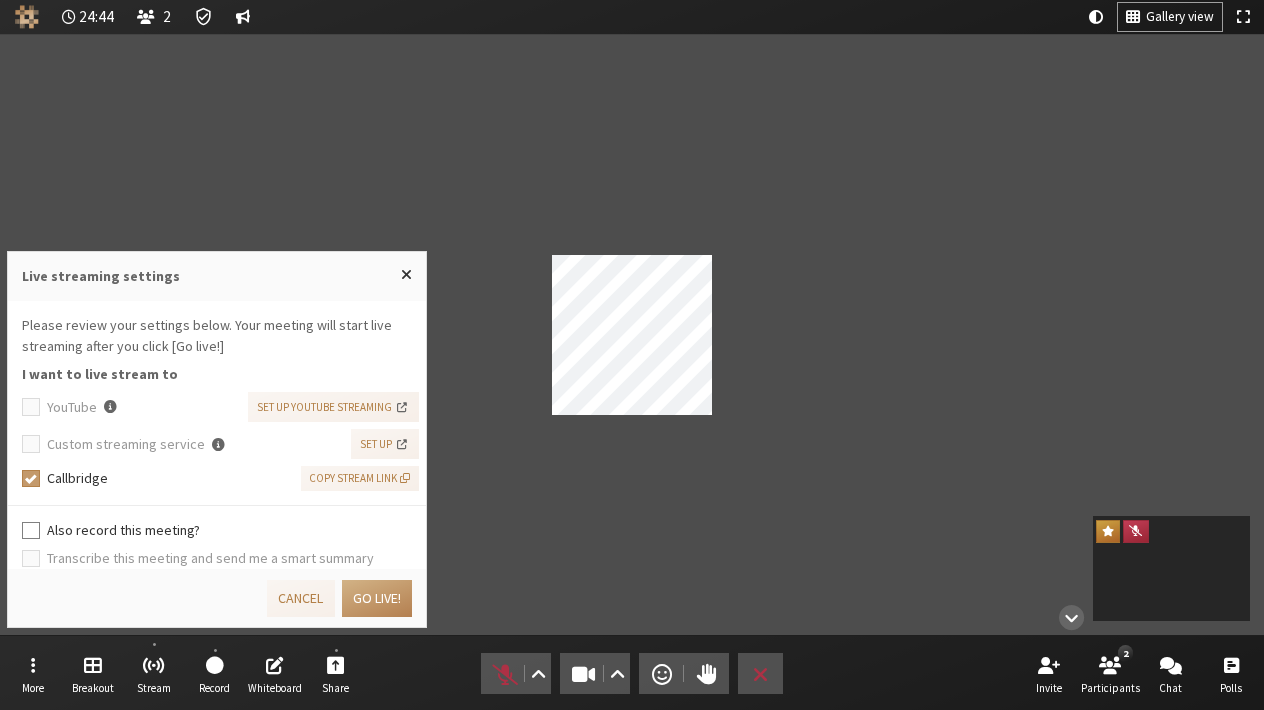 click on "Also record this meeting?" at bounding box center [230, 530] 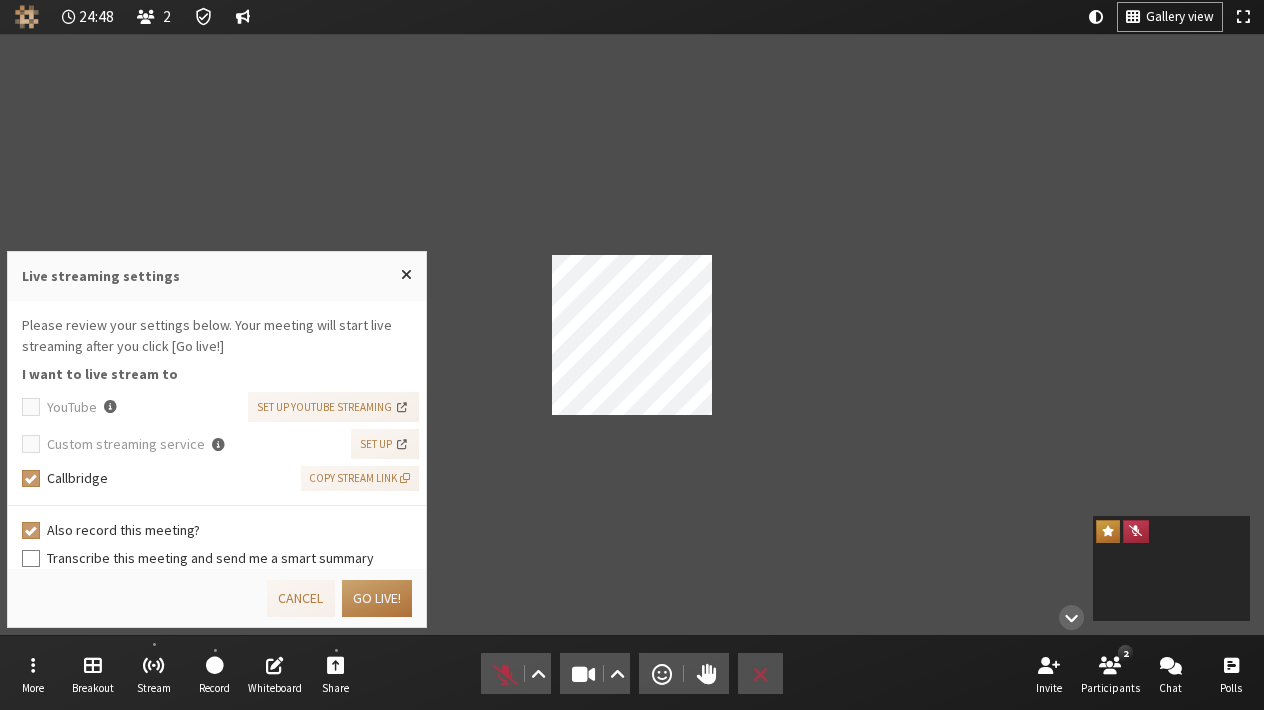click on "Go live!" at bounding box center [377, 598] 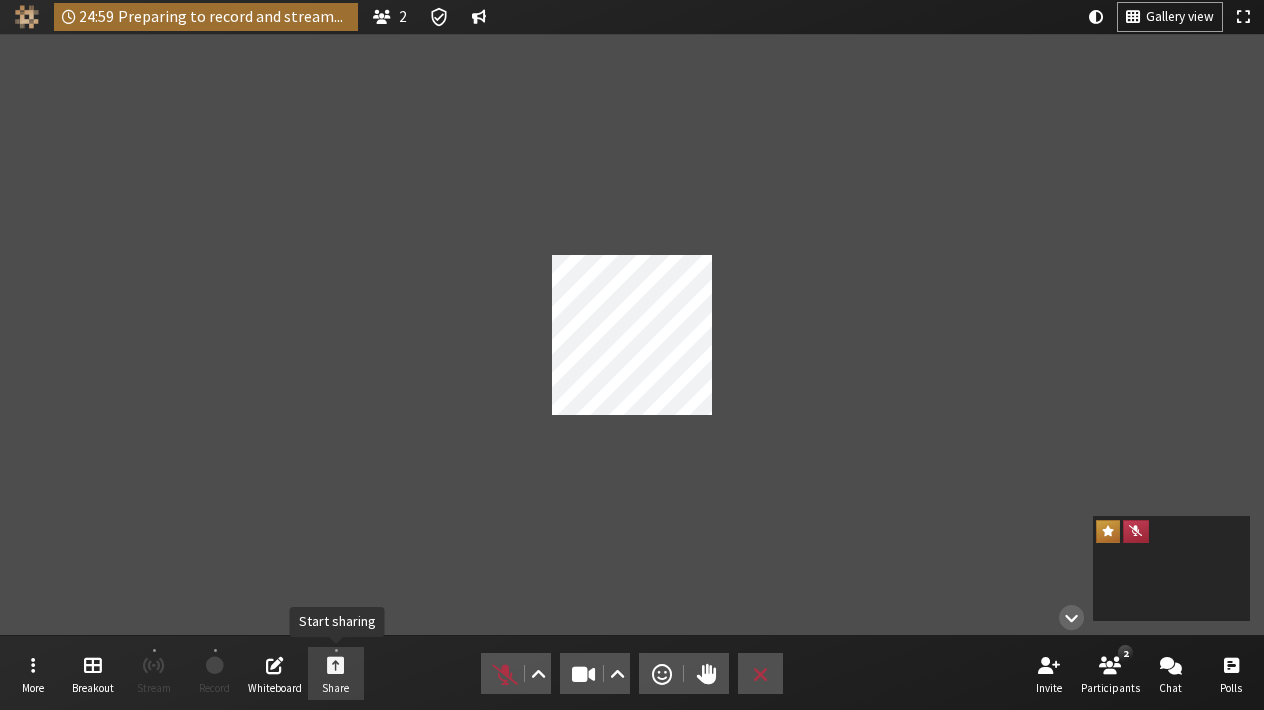 click on "Share" at bounding box center (335, 688) 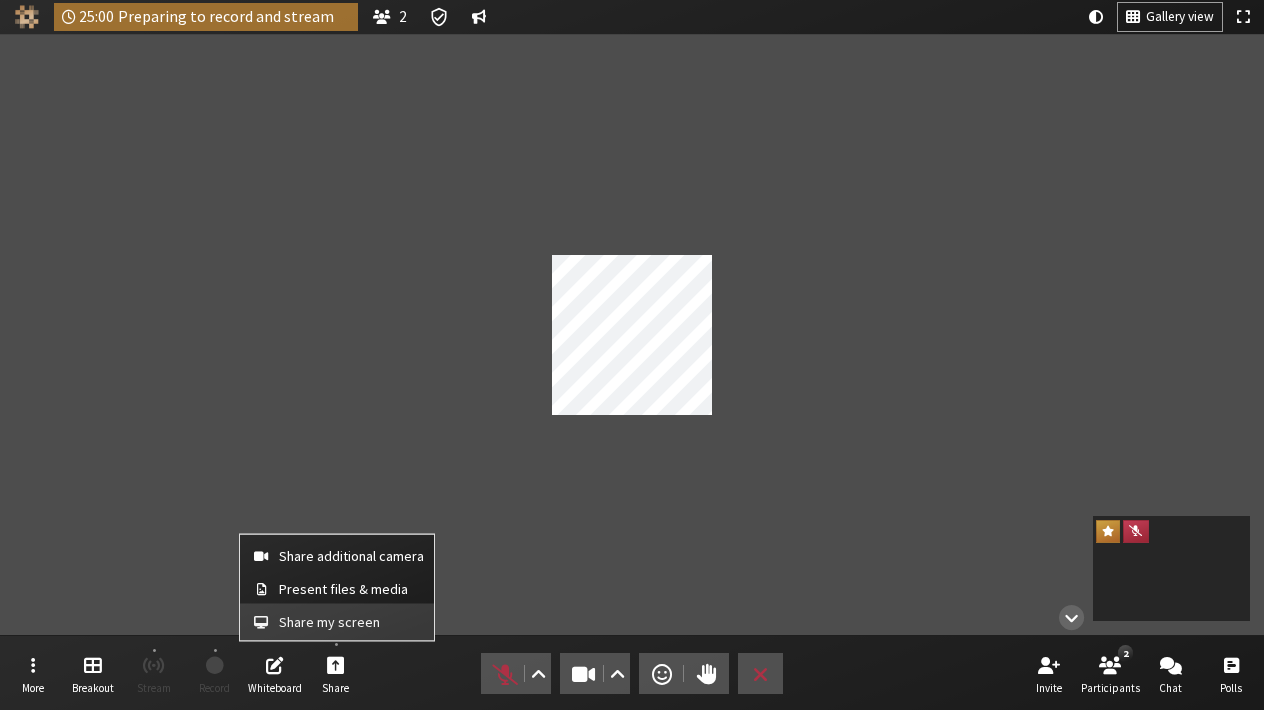 click on "Share my screen" at bounding box center (351, 621) 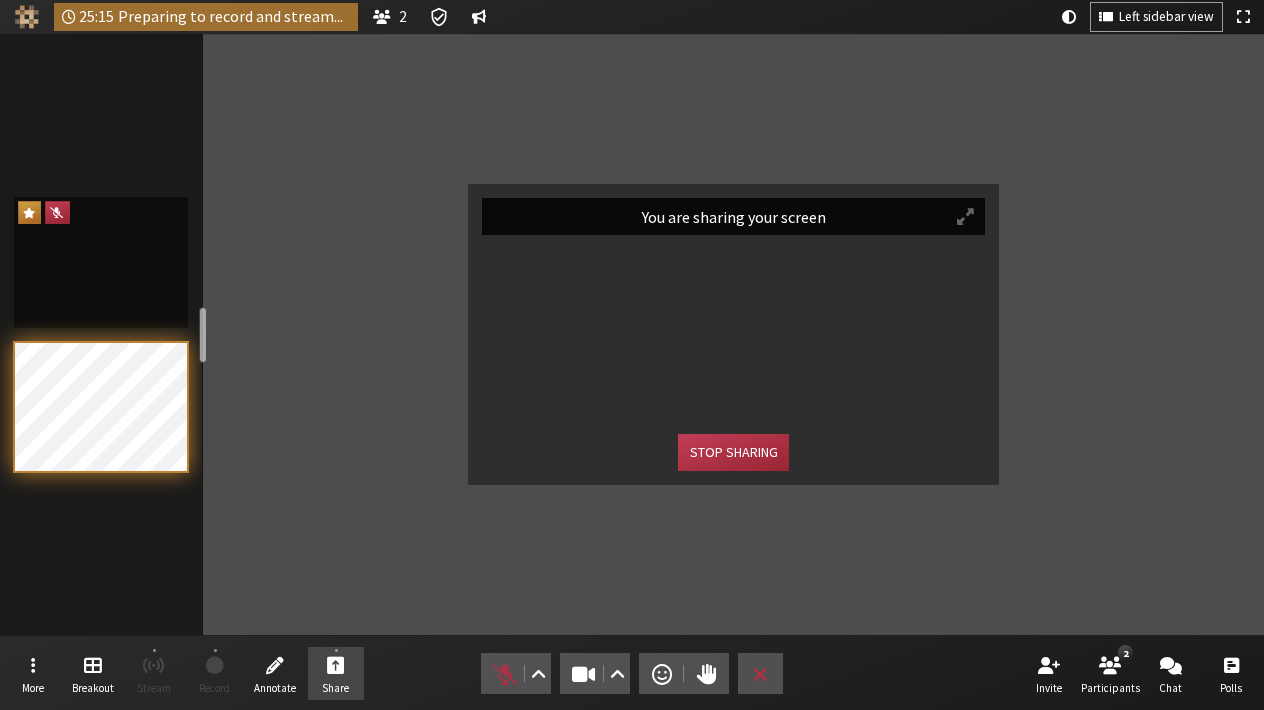 click on "Stop sharing" at bounding box center [733, 452] 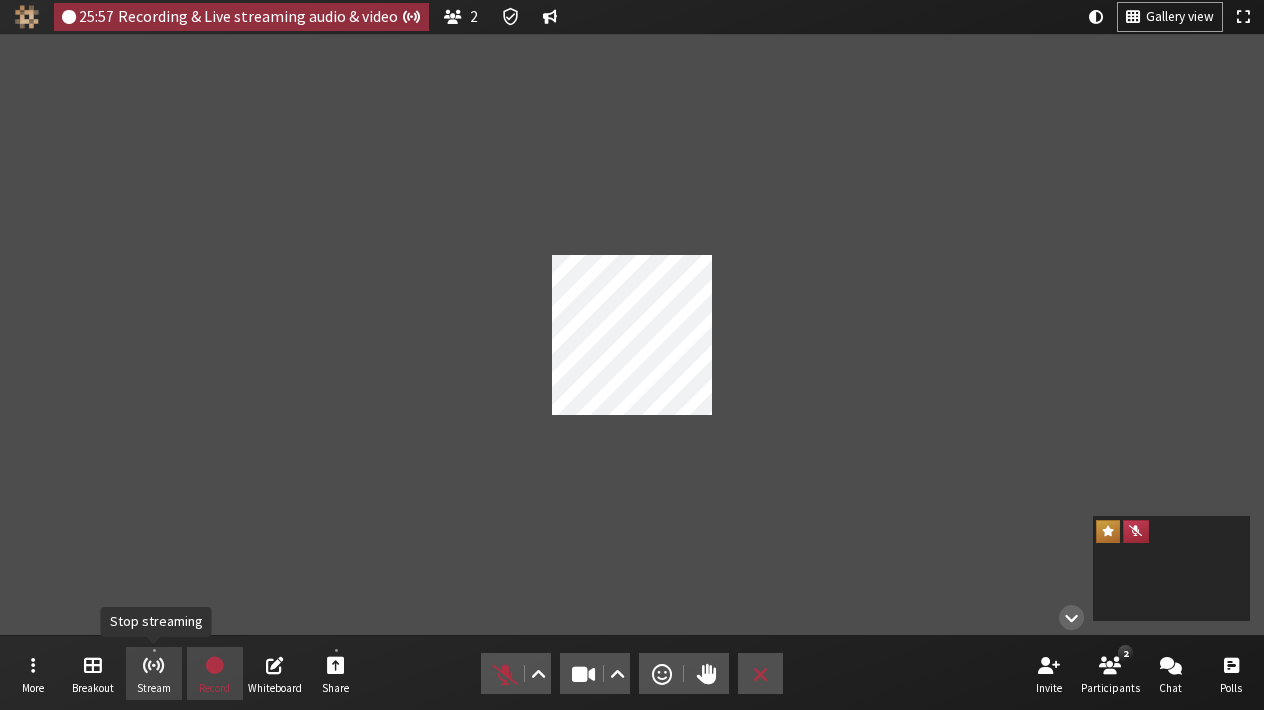 click on "Stream" at bounding box center (154, 688) 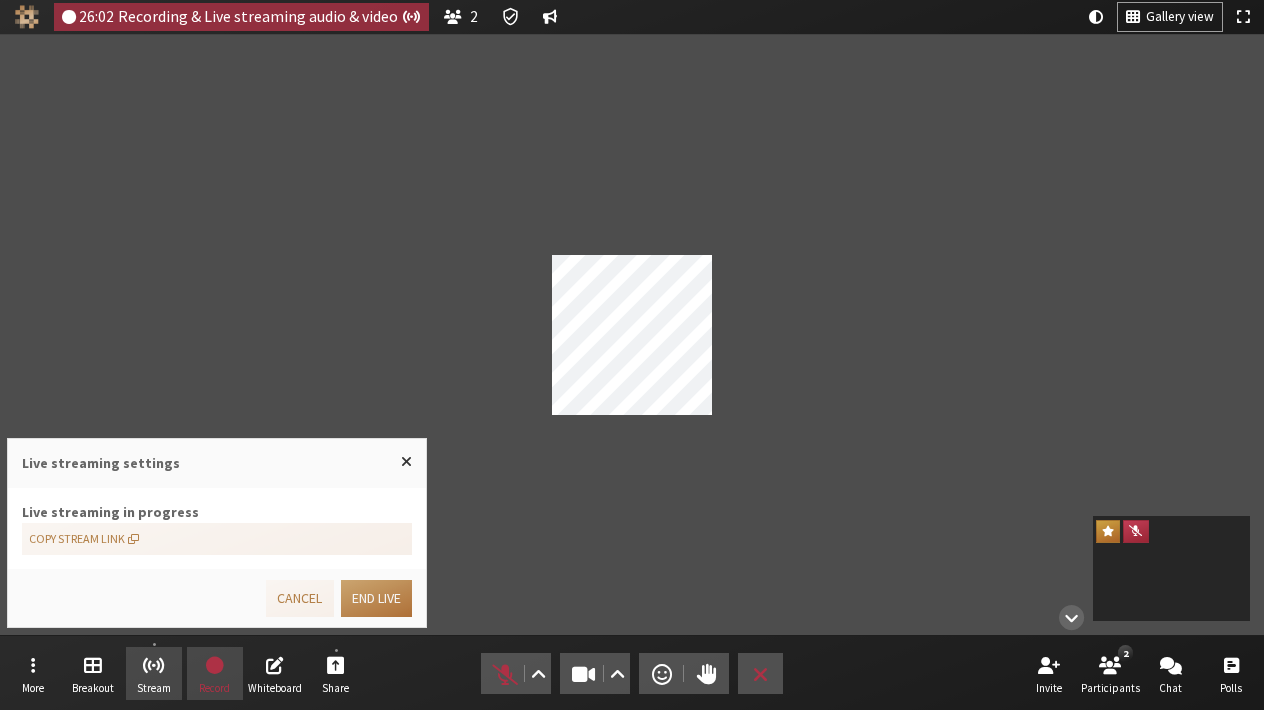 click on "End live" at bounding box center (376, 598) 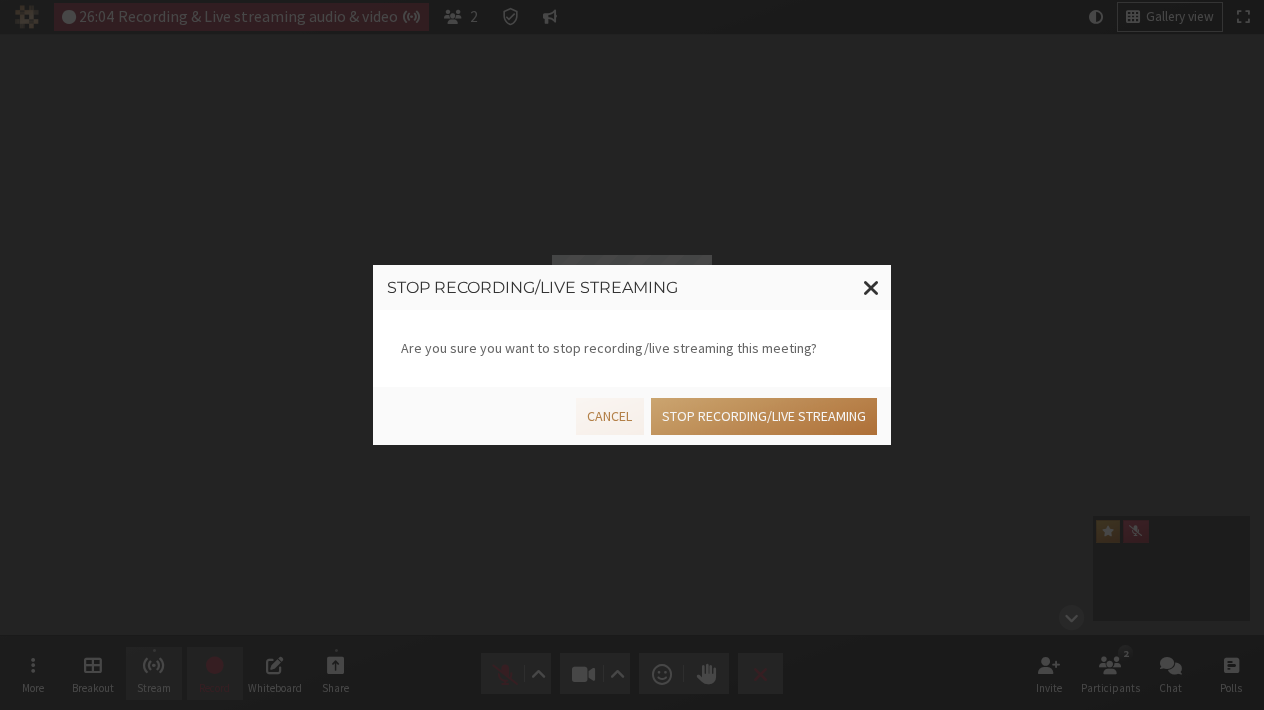 click on "Stop recording/live streaming" at bounding box center (764, 416) 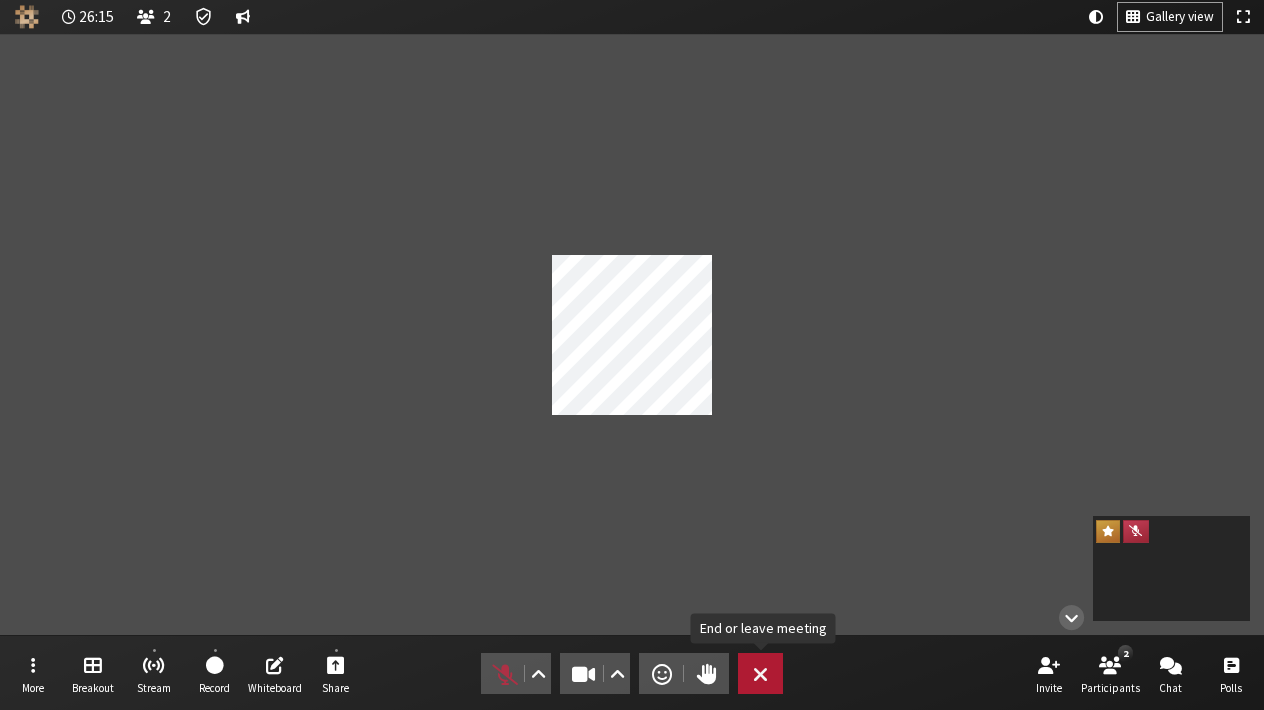 click at bounding box center (760, 674) 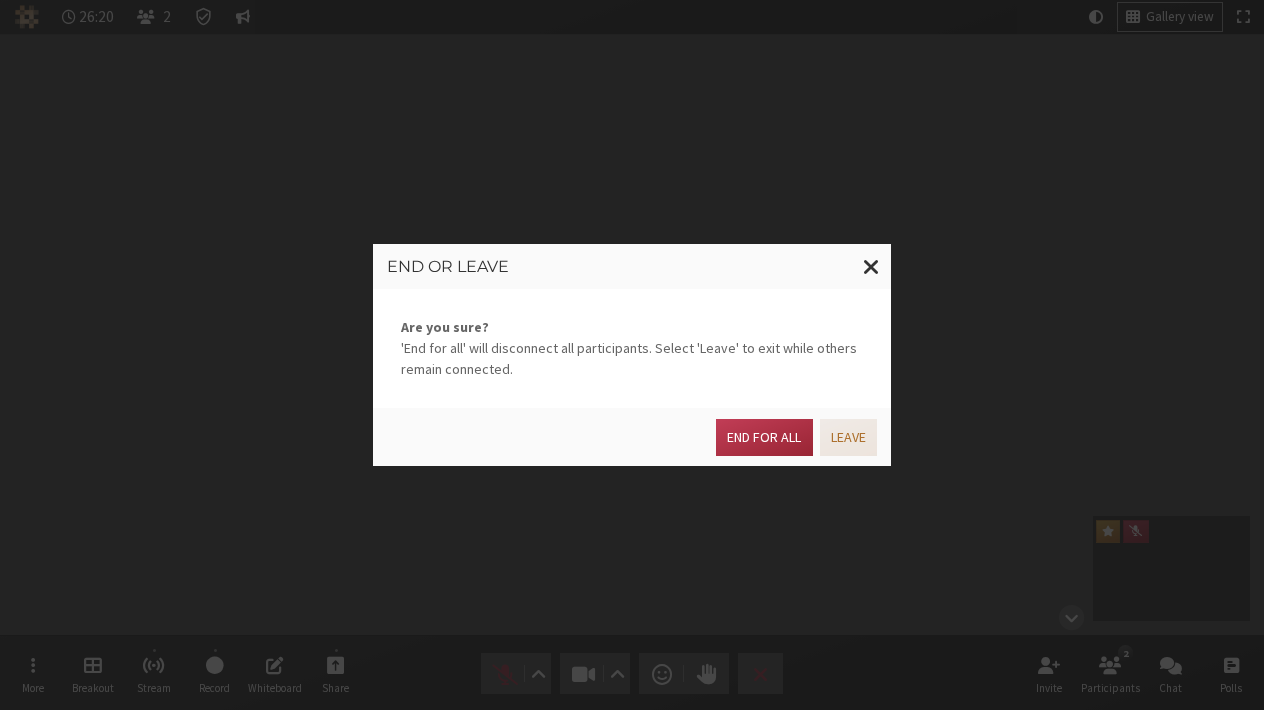 click on "Leave" at bounding box center (848, 437) 